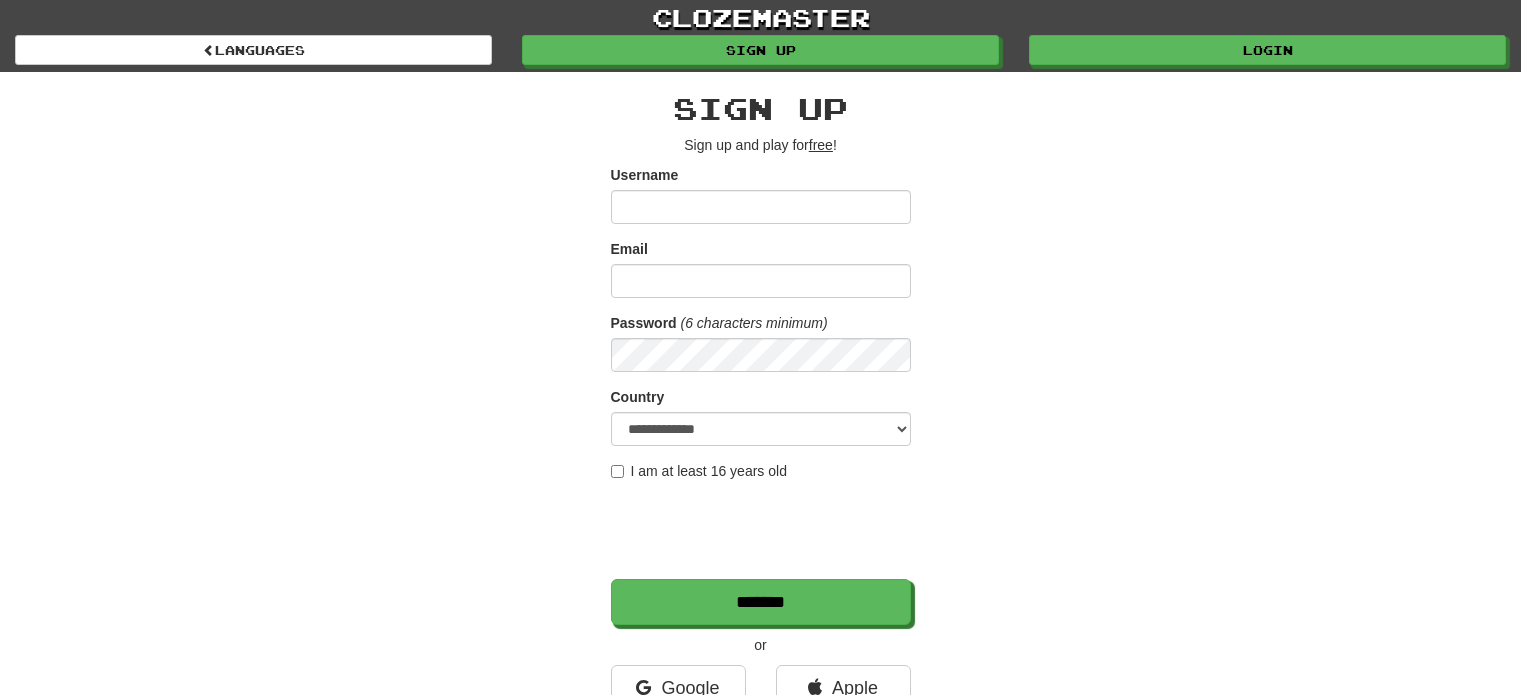 scroll, scrollTop: 0, scrollLeft: 0, axis: both 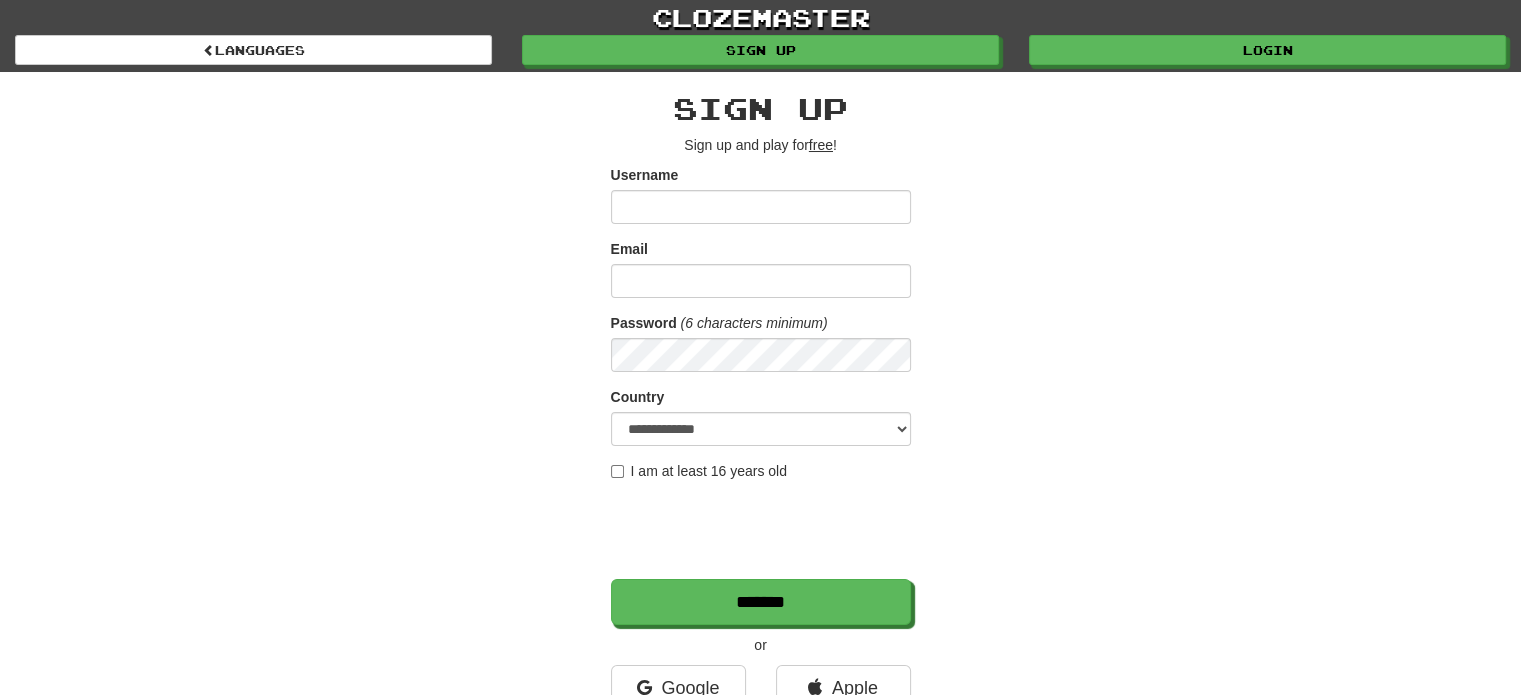 click on "clozemaster
Languages
Sign up
Login
Languages" at bounding box center (760, 36) 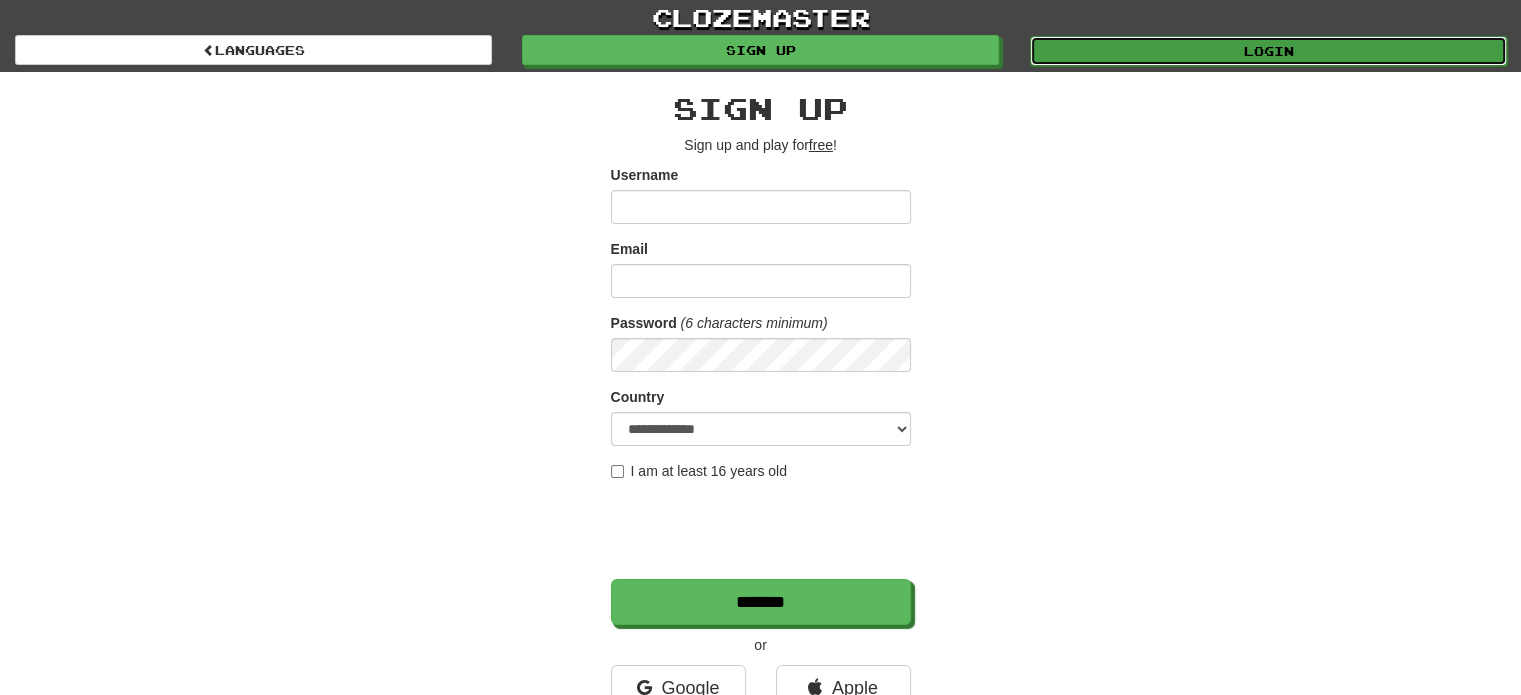click on "Login" at bounding box center [1268, 51] 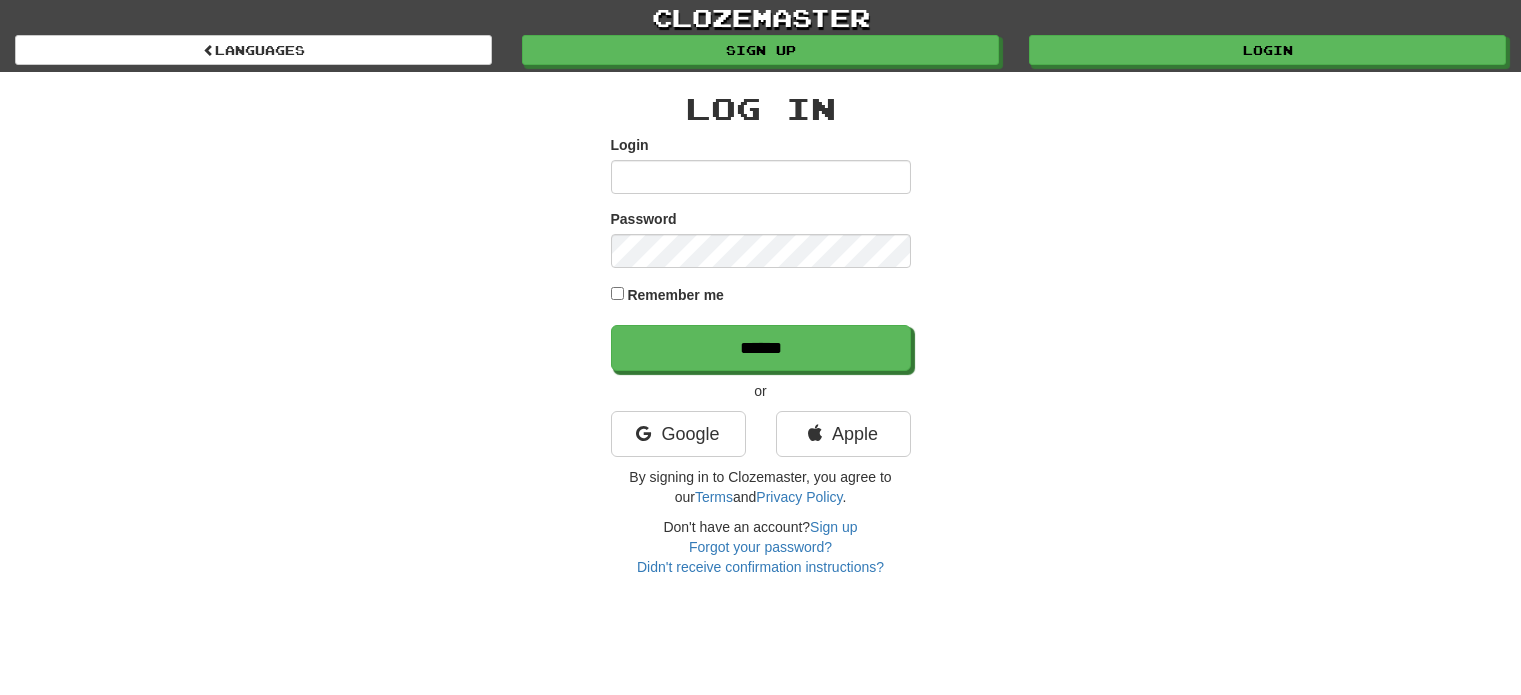 scroll, scrollTop: 0, scrollLeft: 0, axis: both 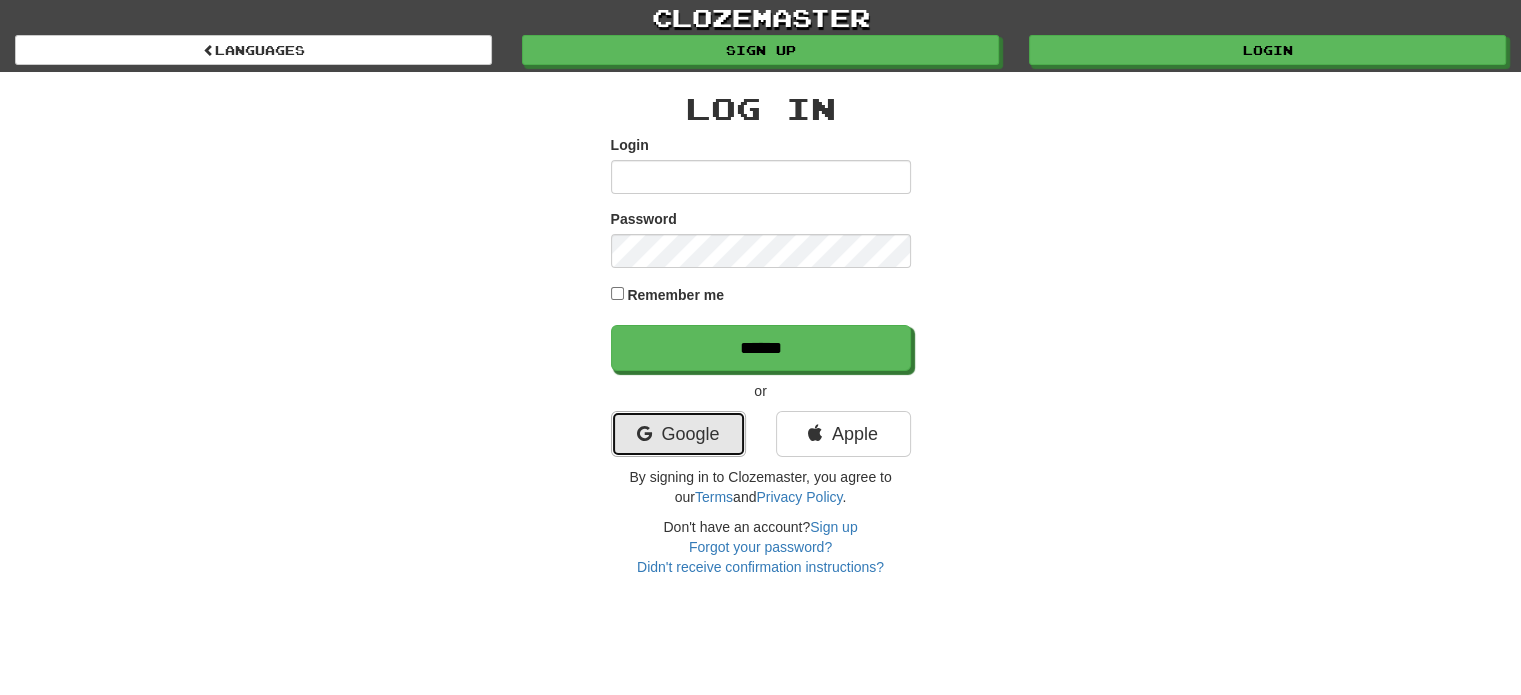 click on "Google" at bounding box center [678, 434] 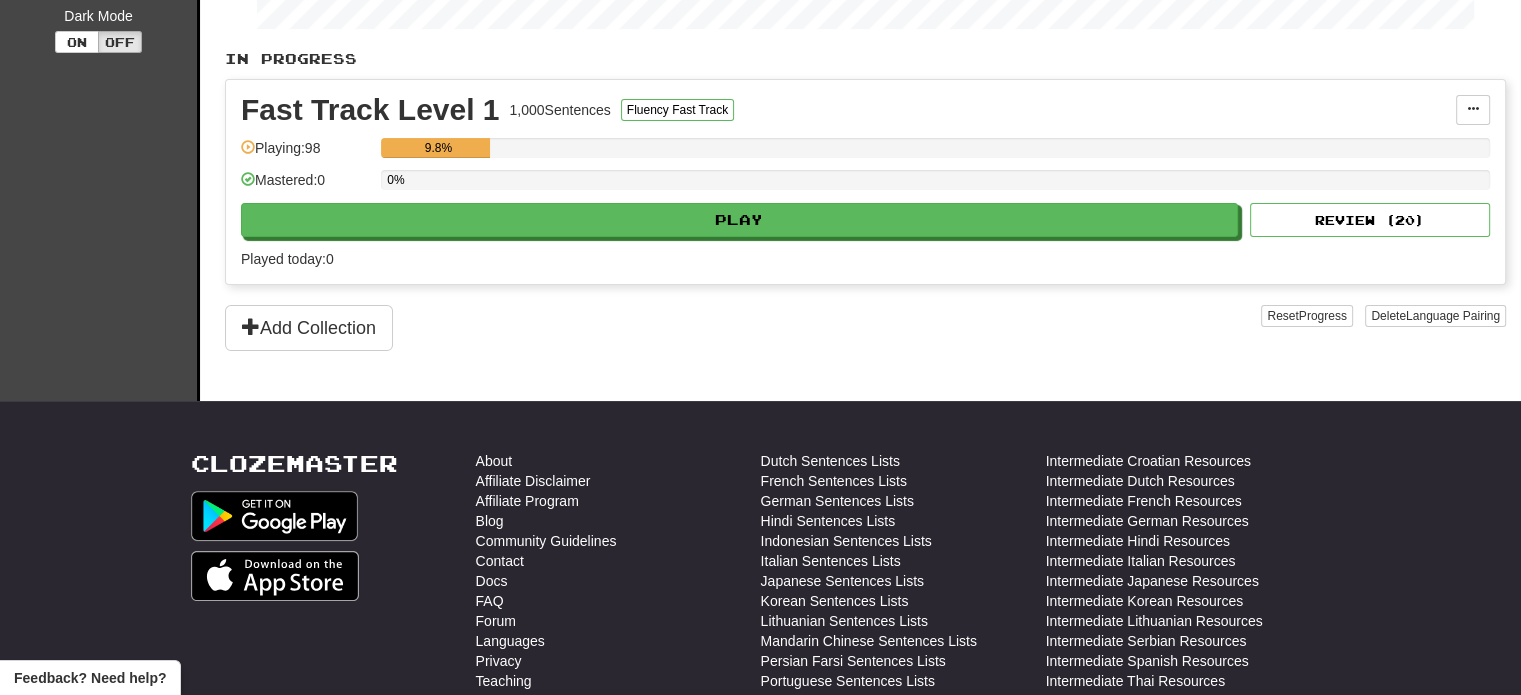 scroll, scrollTop: 400, scrollLeft: 0, axis: vertical 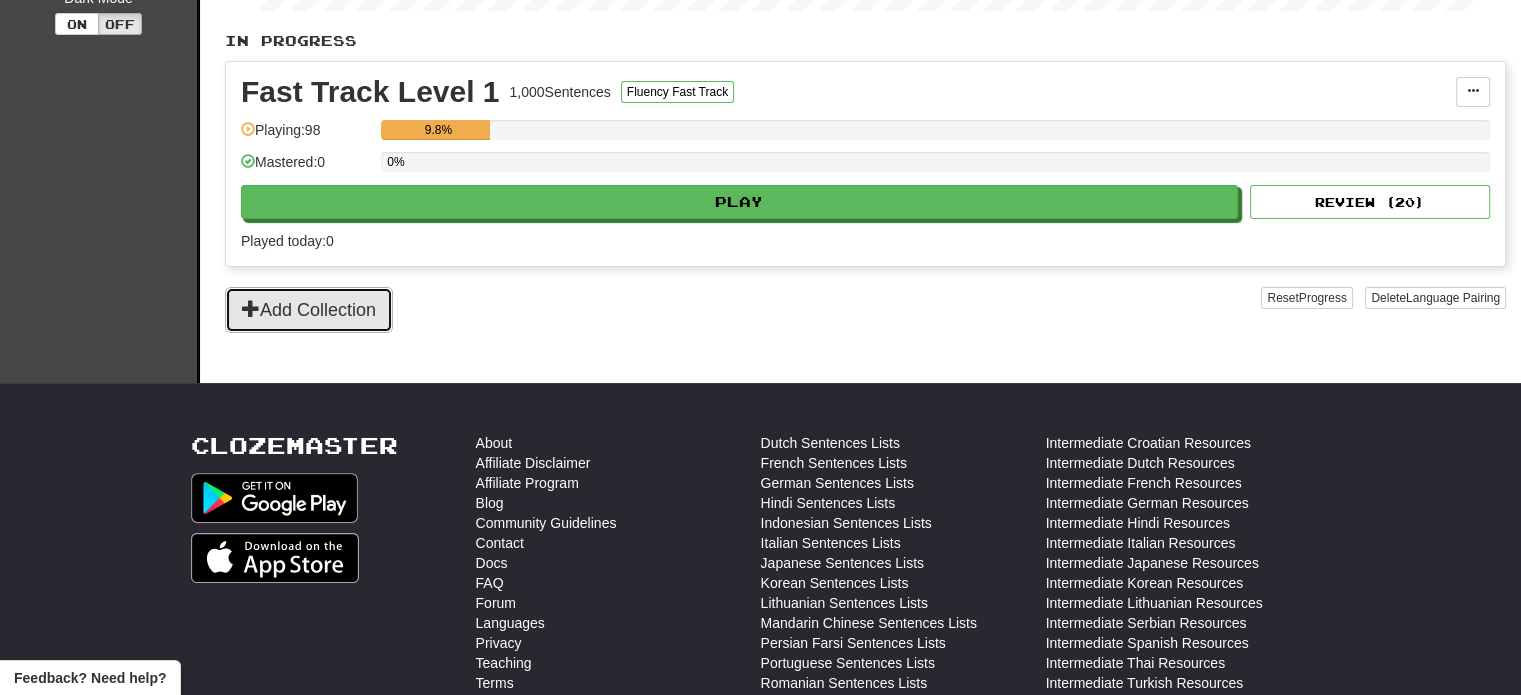 click on "Add Collection" at bounding box center (309, 310) 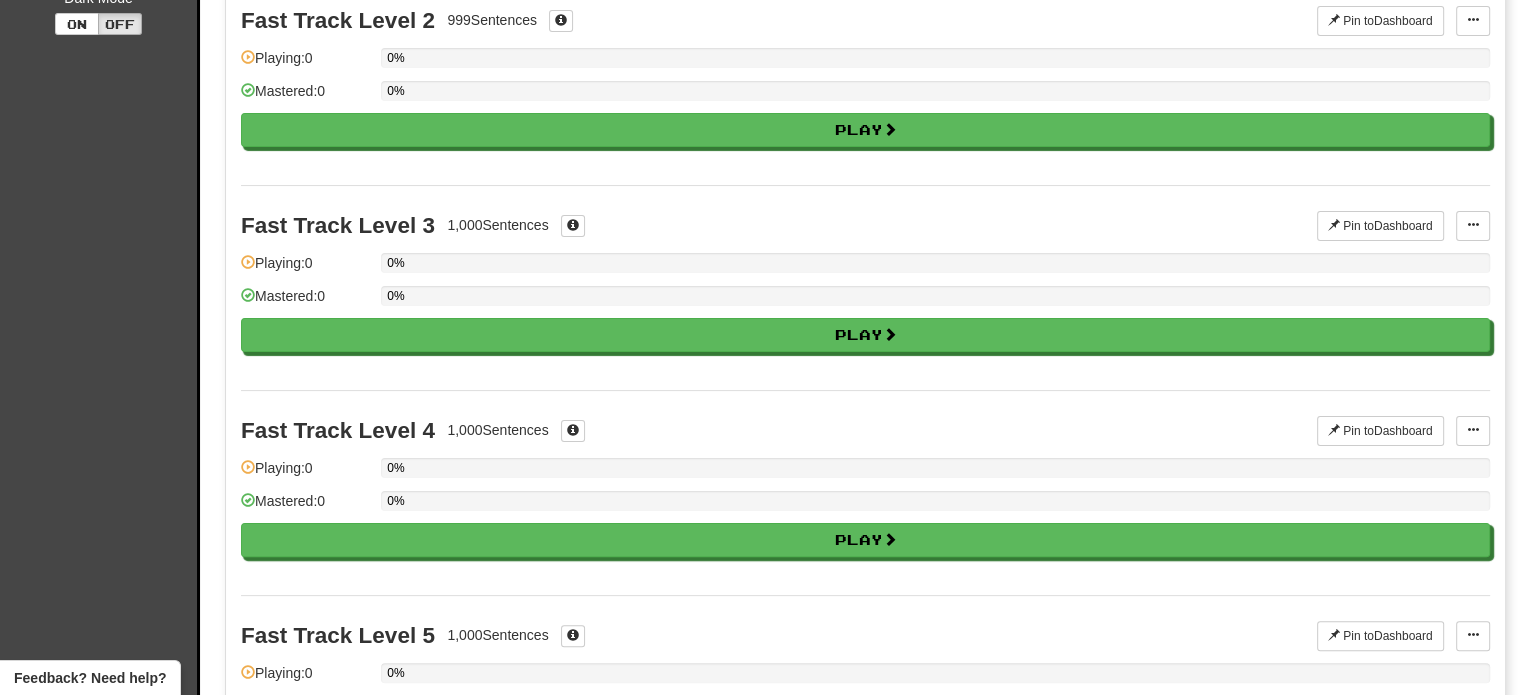 scroll, scrollTop: 0, scrollLeft: 0, axis: both 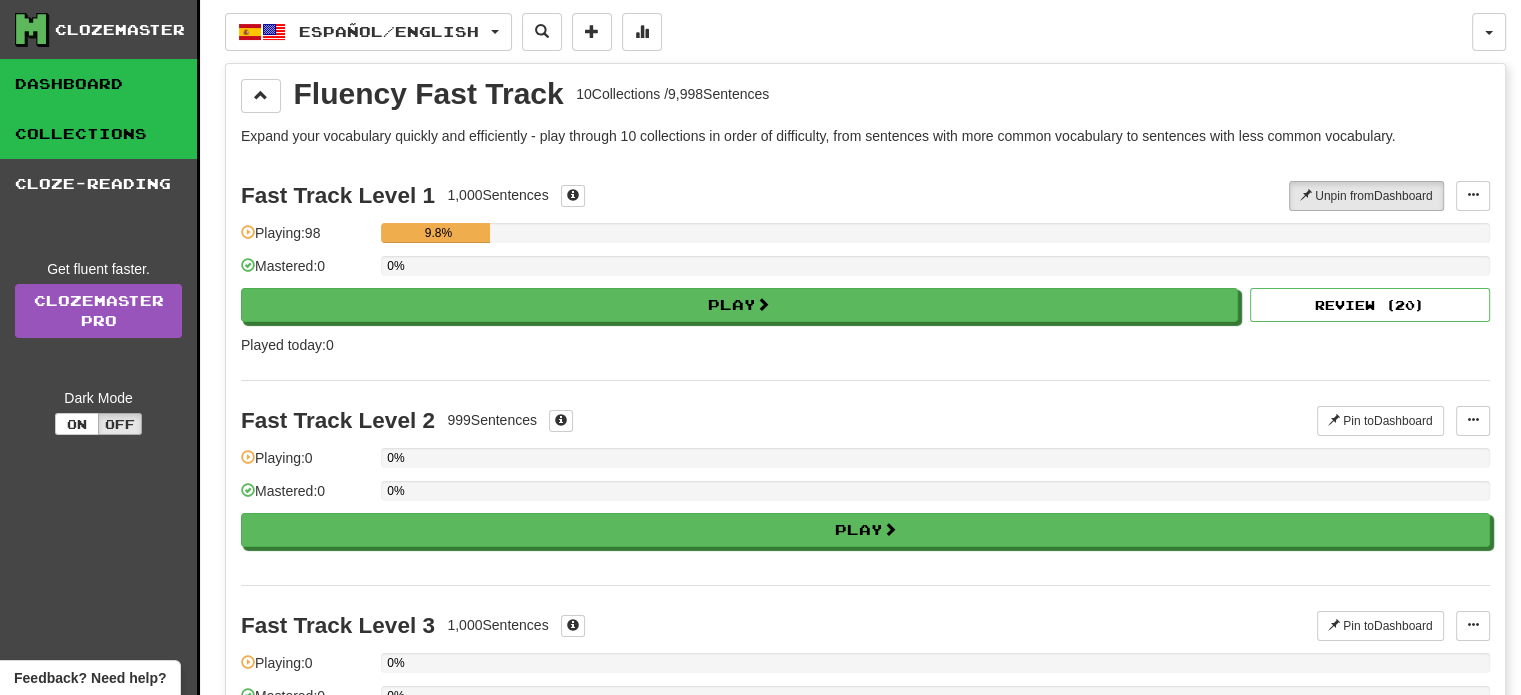 click on "Dashboard" at bounding box center [98, 84] 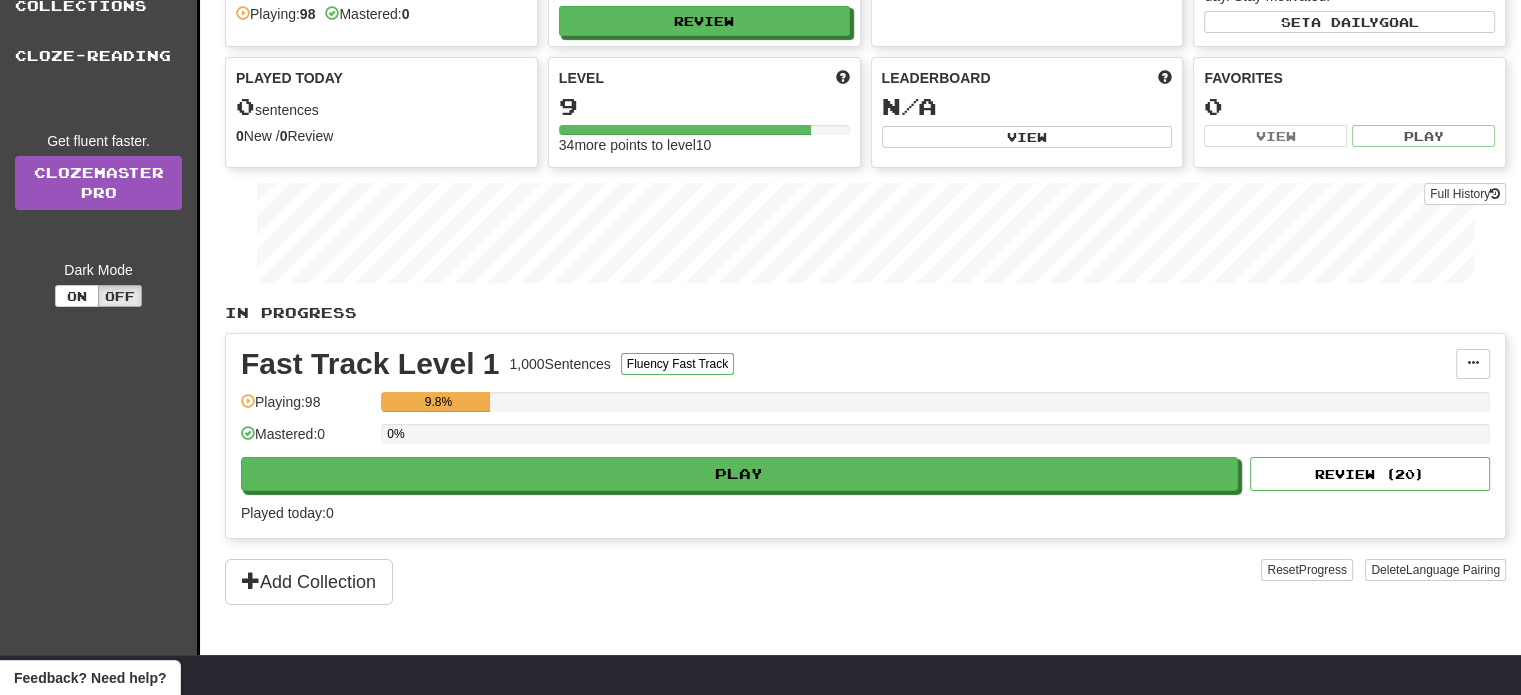scroll, scrollTop: 400, scrollLeft: 0, axis: vertical 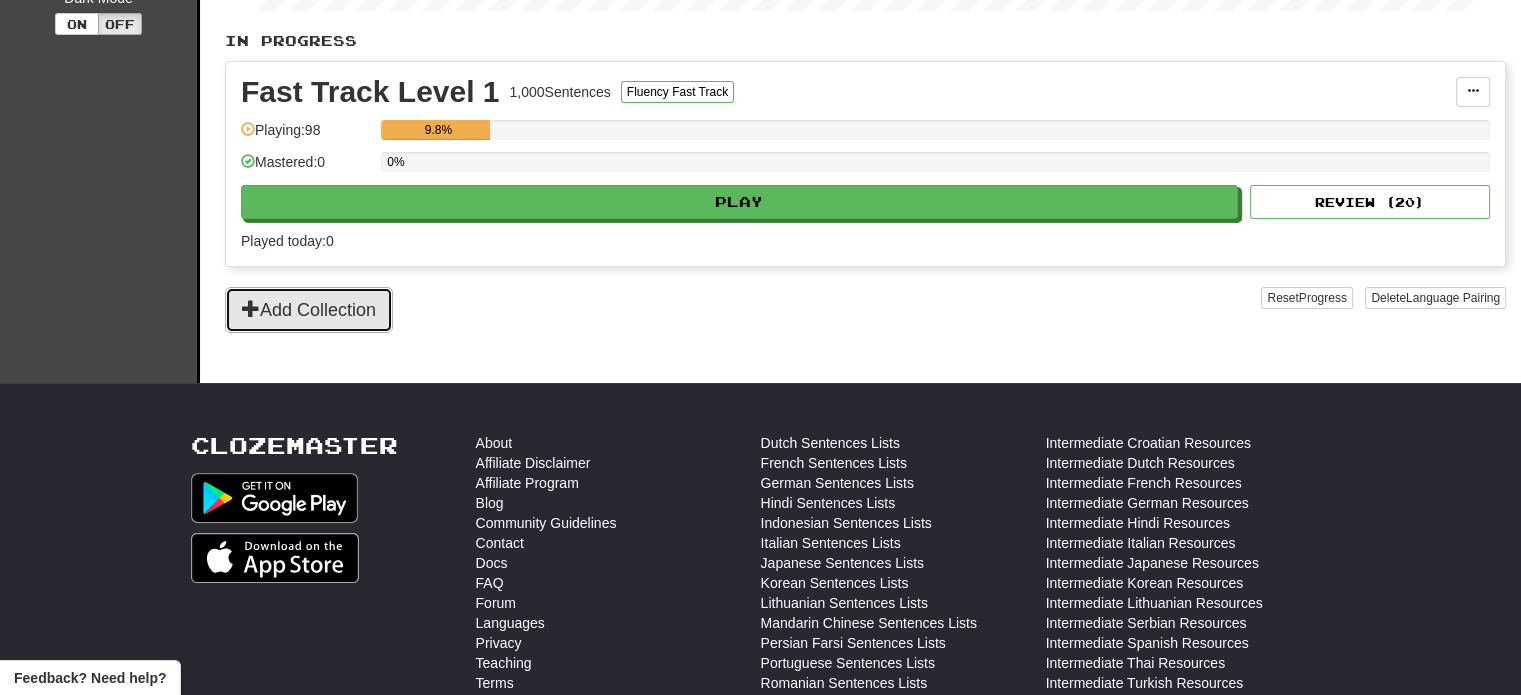click on "Add Collection" at bounding box center (309, 310) 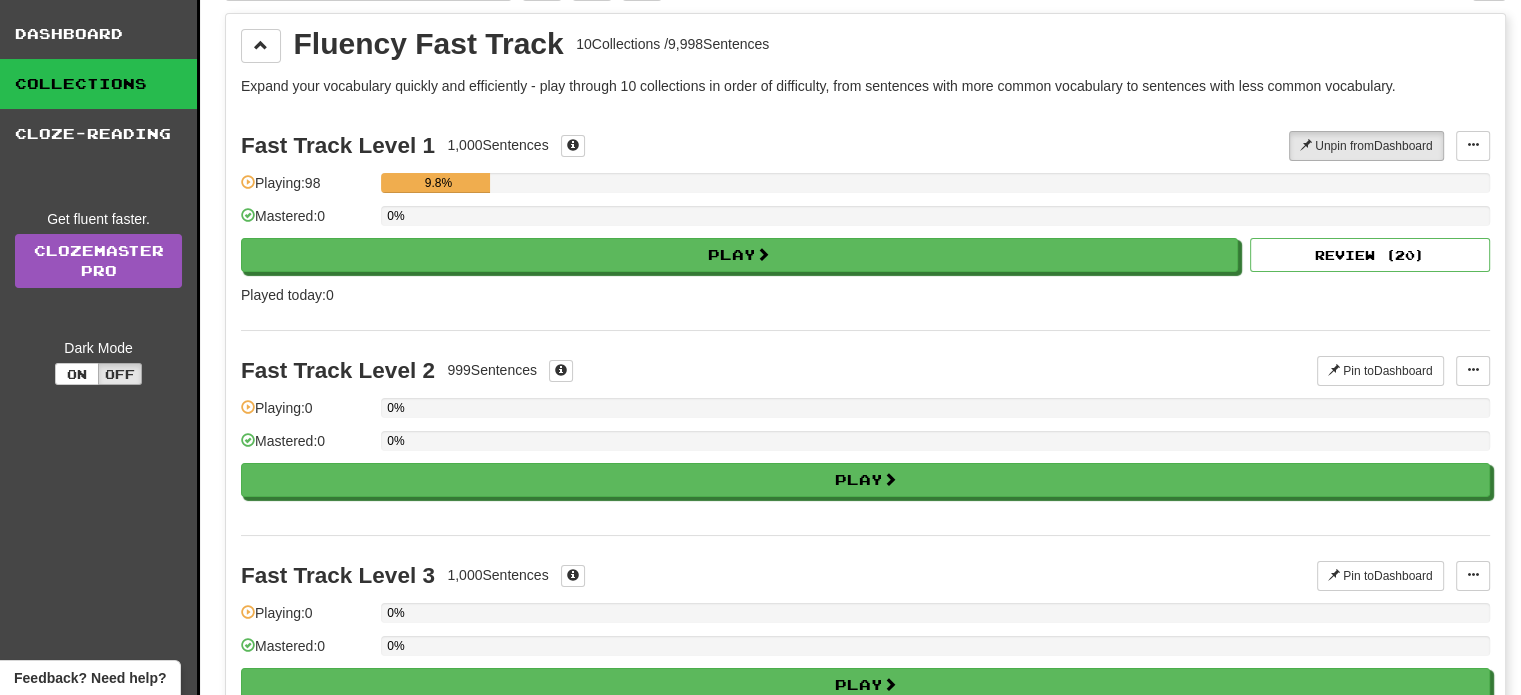 scroll, scrollTop: 0, scrollLeft: 0, axis: both 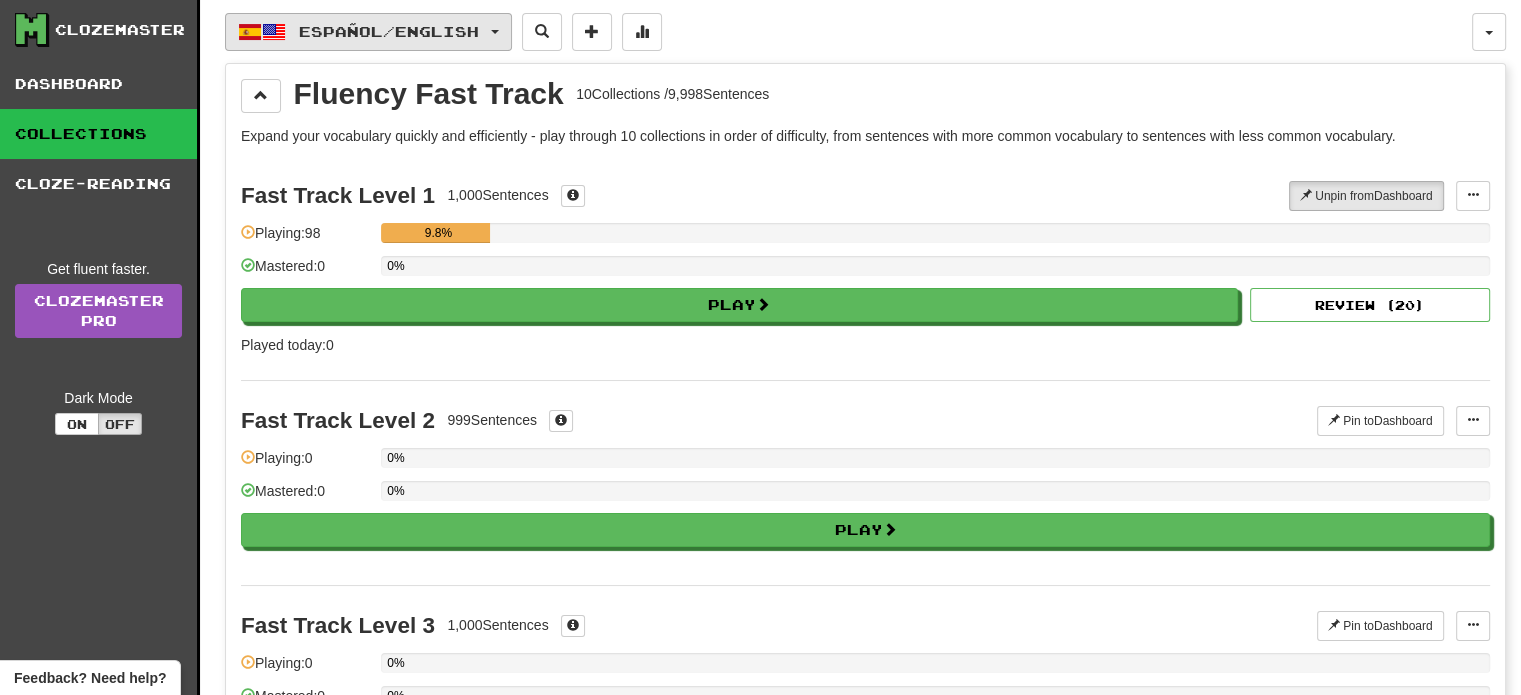 click on "Español  /  English" at bounding box center (389, 31) 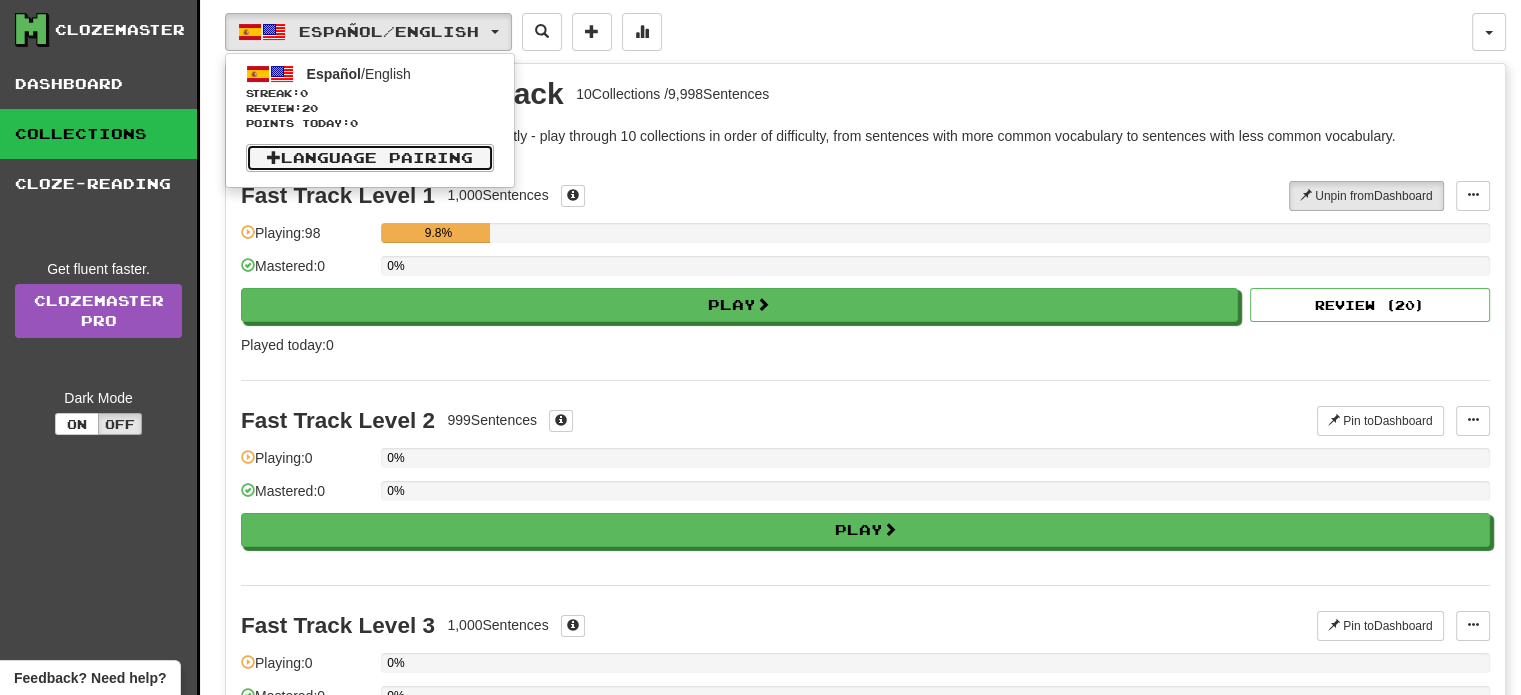 click on "Language Pairing" at bounding box center [370, 158] 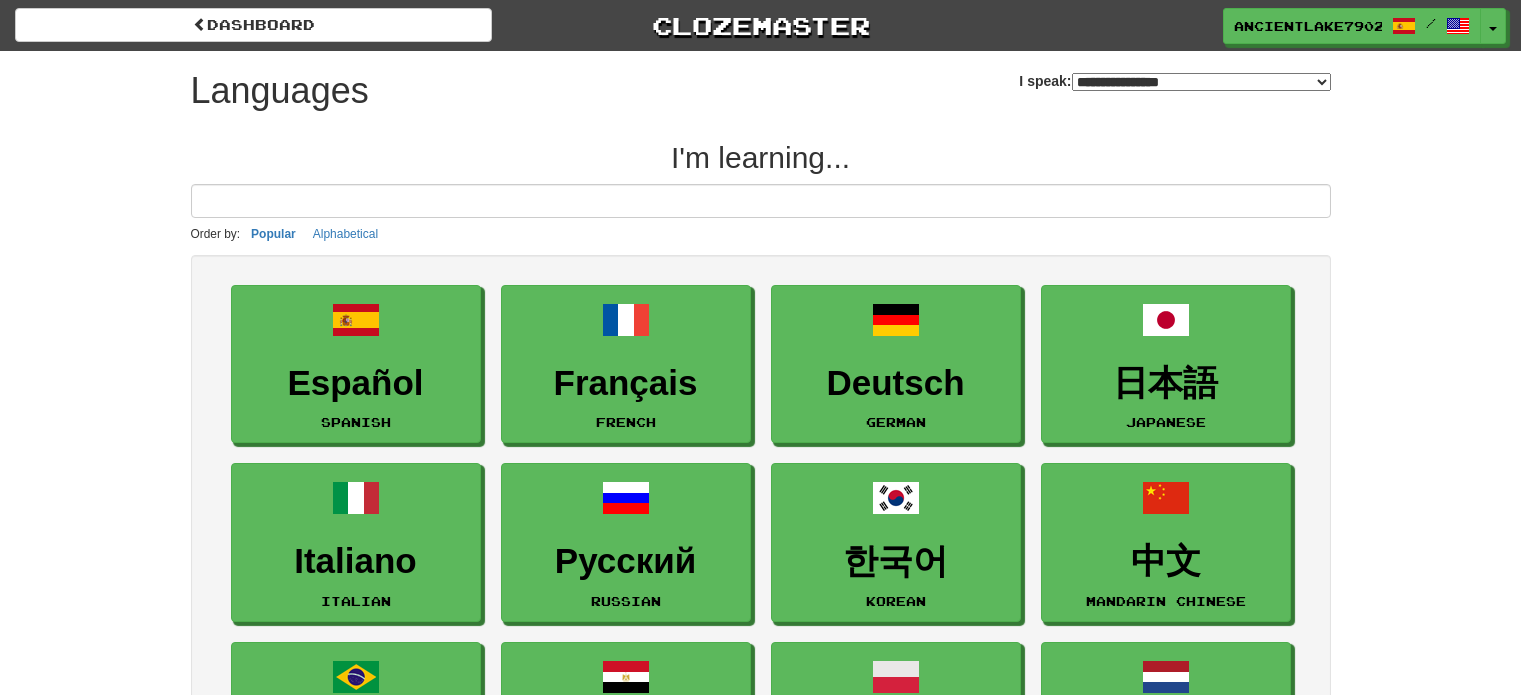 select on "*******" 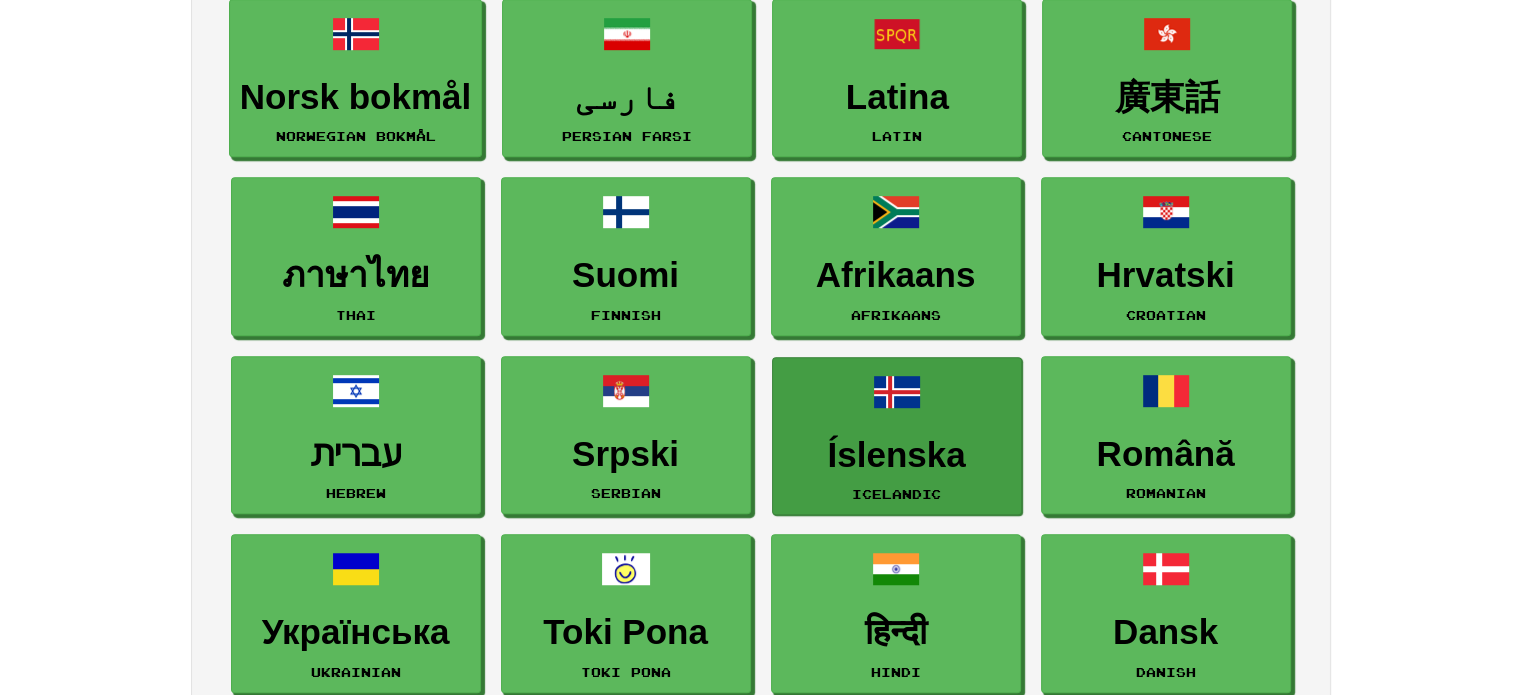scroll, scrollTop: 1100, scrollLeft: 0, axis: vertical 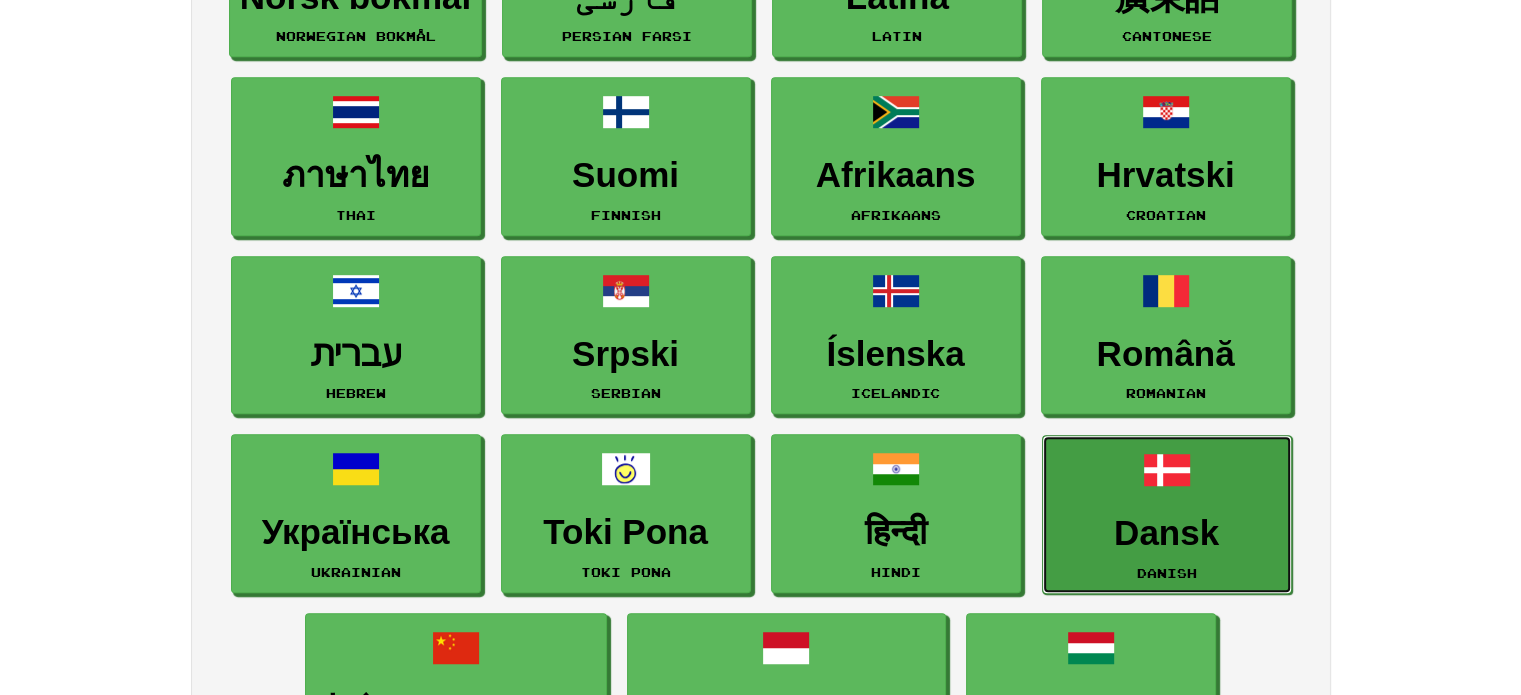 click on "Dansk" at bounding box center (1167, 533) 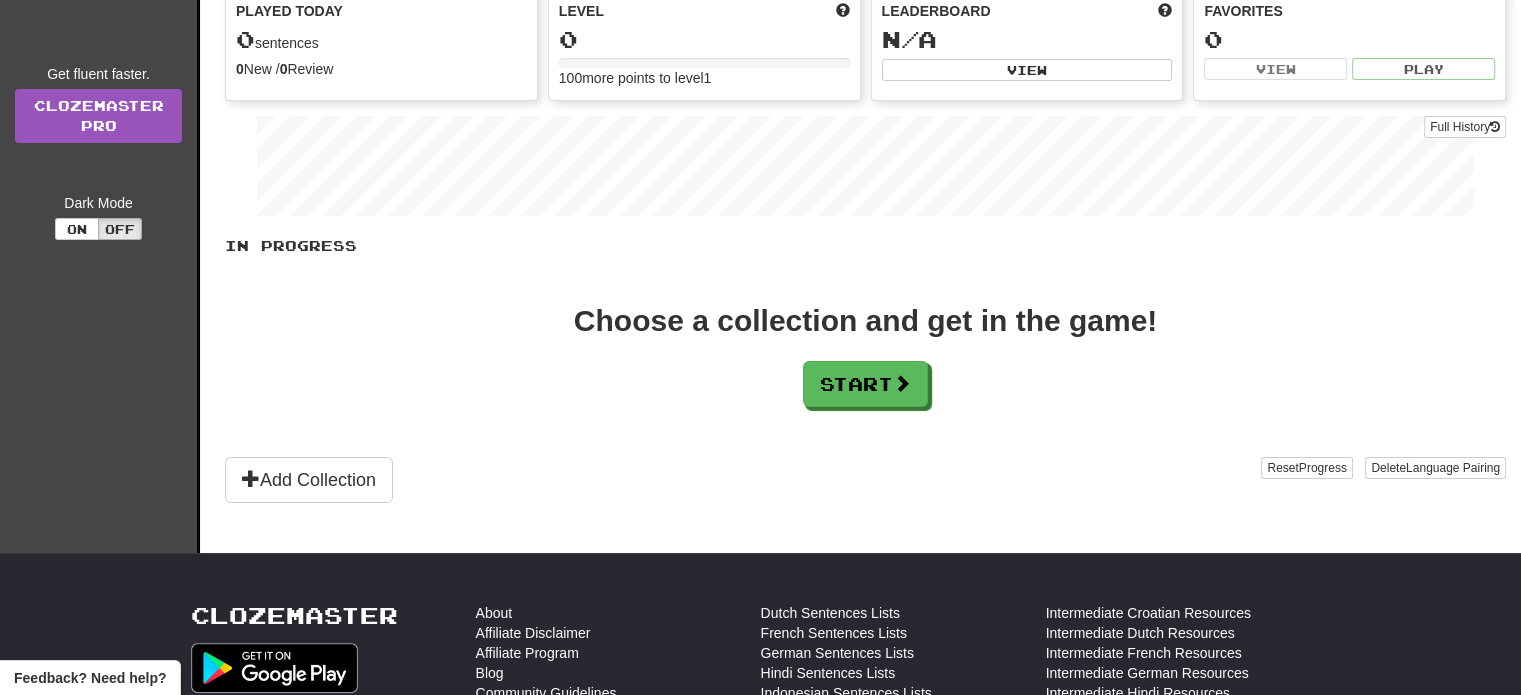 scroll, scrollTop: 200, scrollLeft: 0, axis: vertical 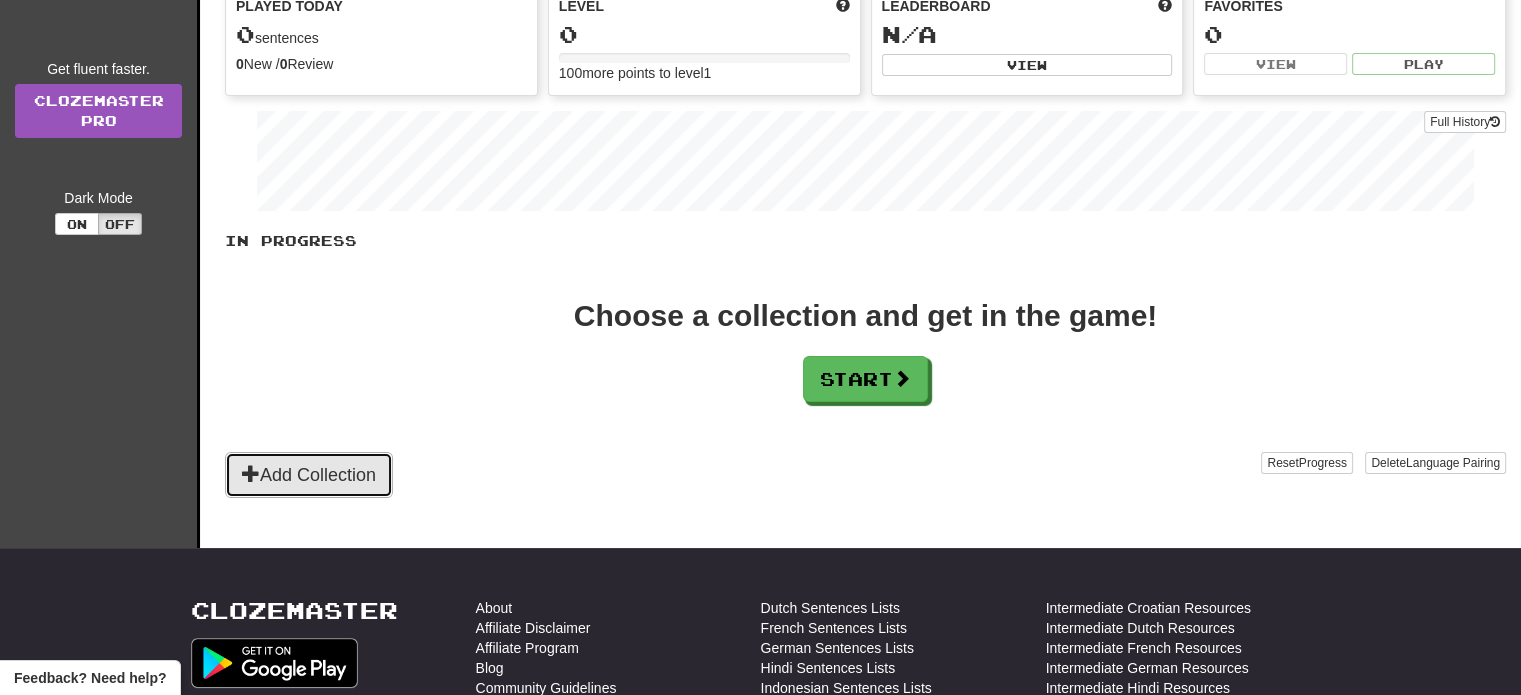 click on "Add Collection" at bounding box center (309, 475) 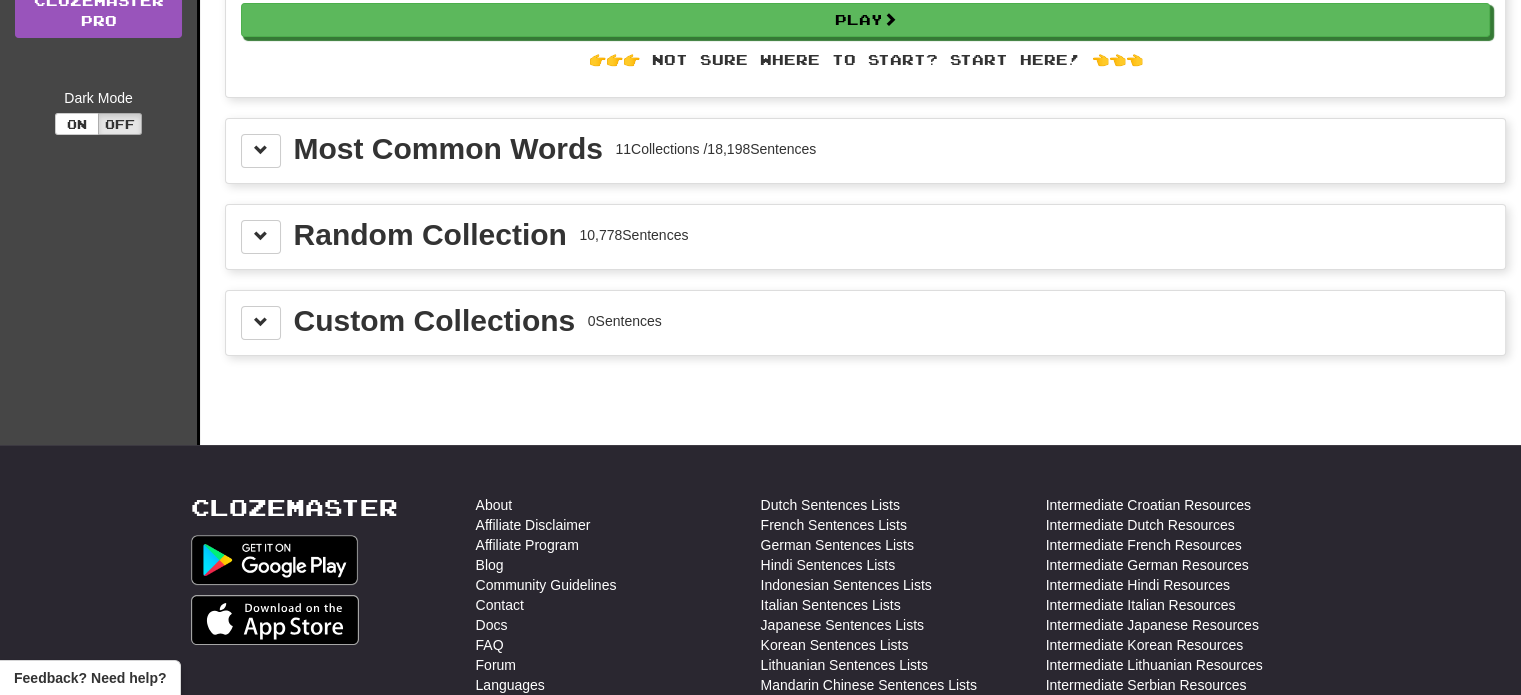 scroll, scrollTop: 0, scrollLeft: 0, axis: both 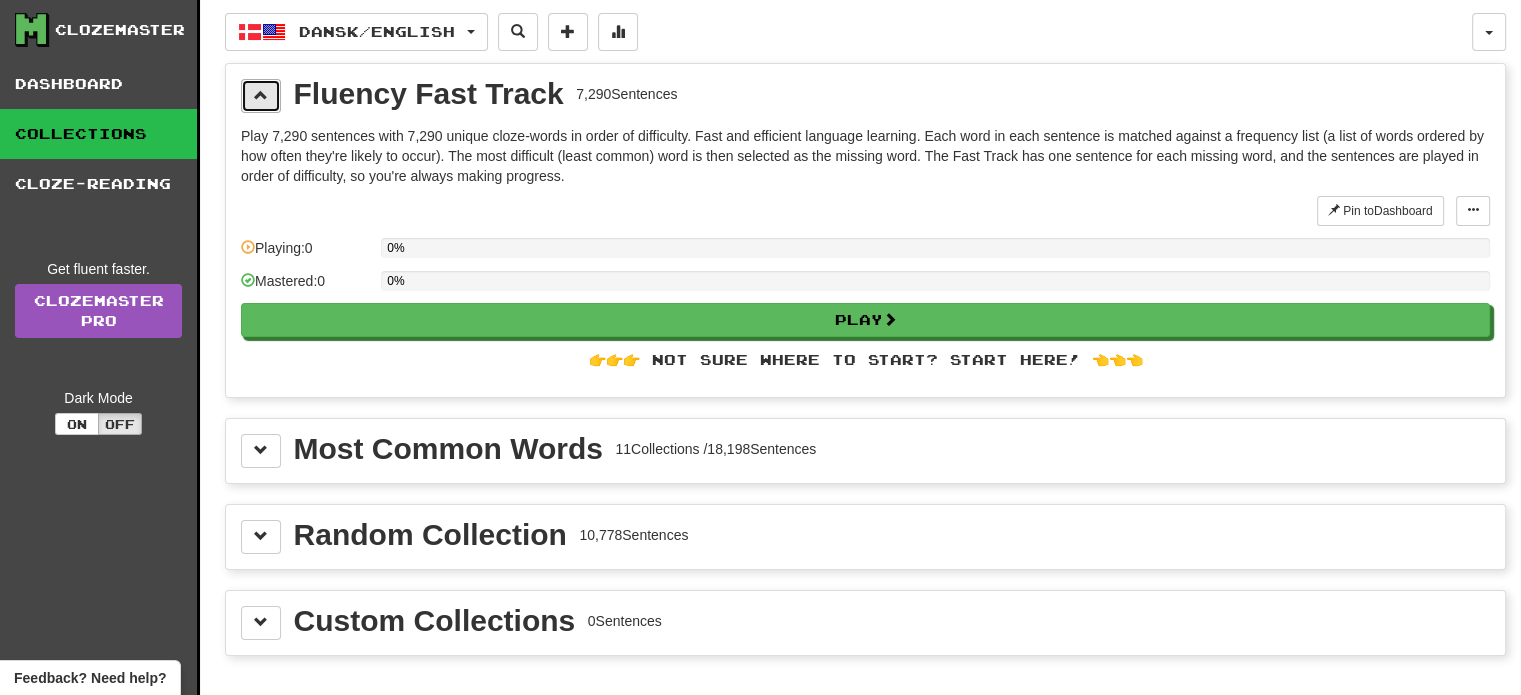 click at bounding box center (261, 96) 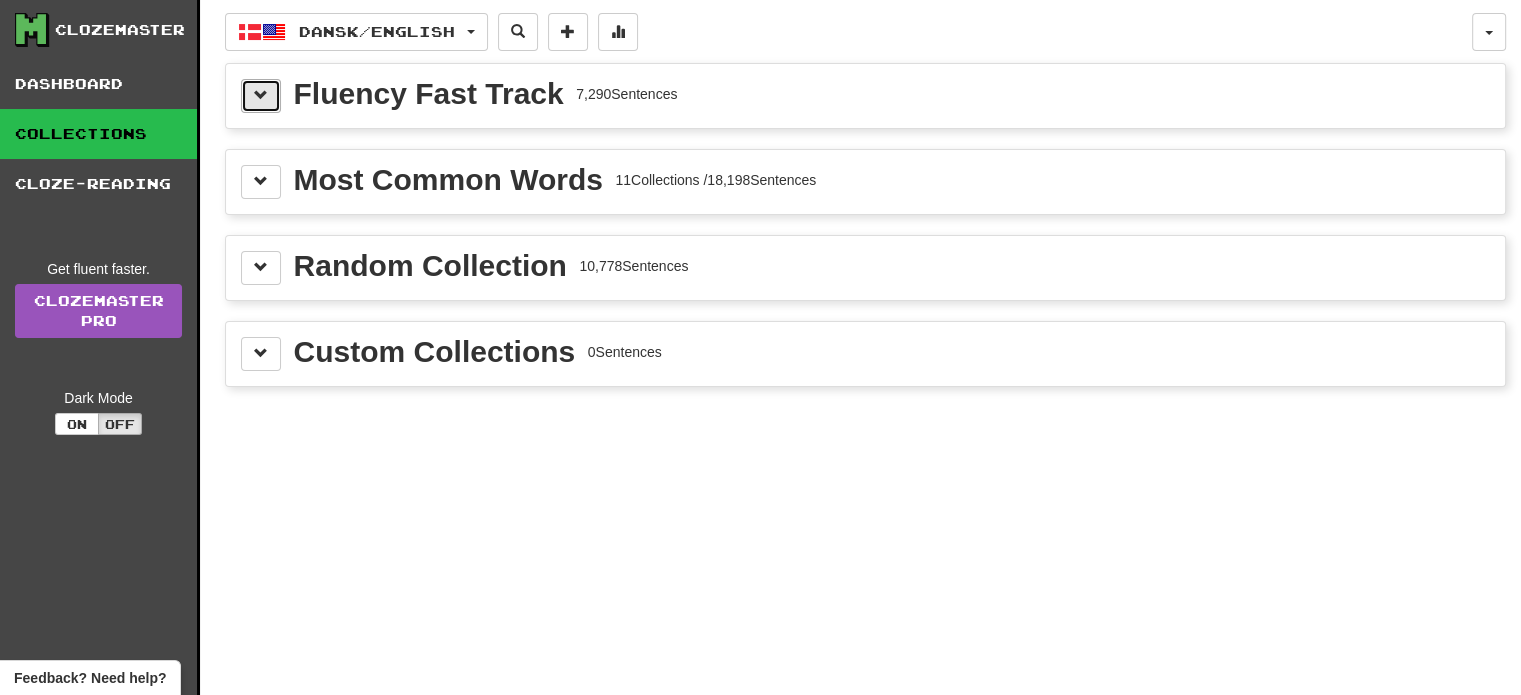 click at bounding box center [261, 96] 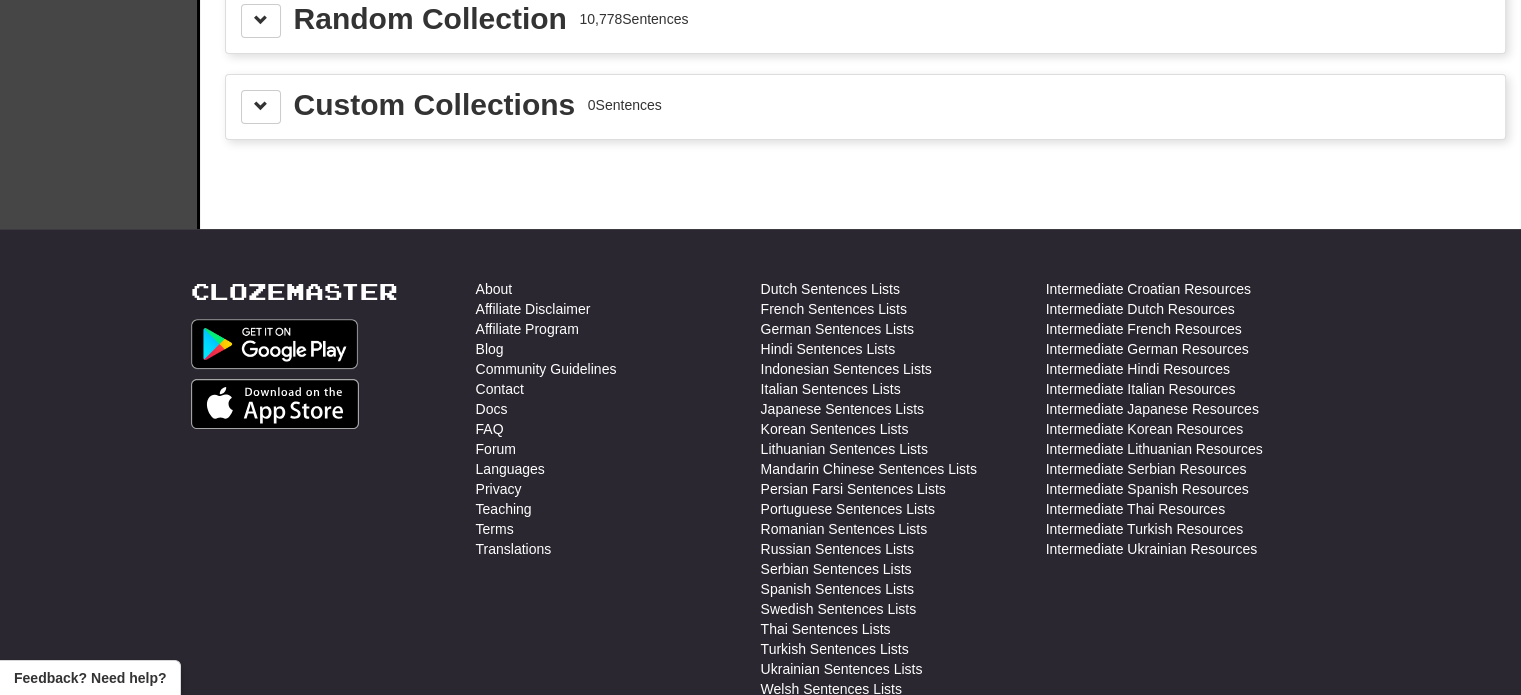 scroll, scrollTop: 400, scrollLeft: 0, axis: vertical 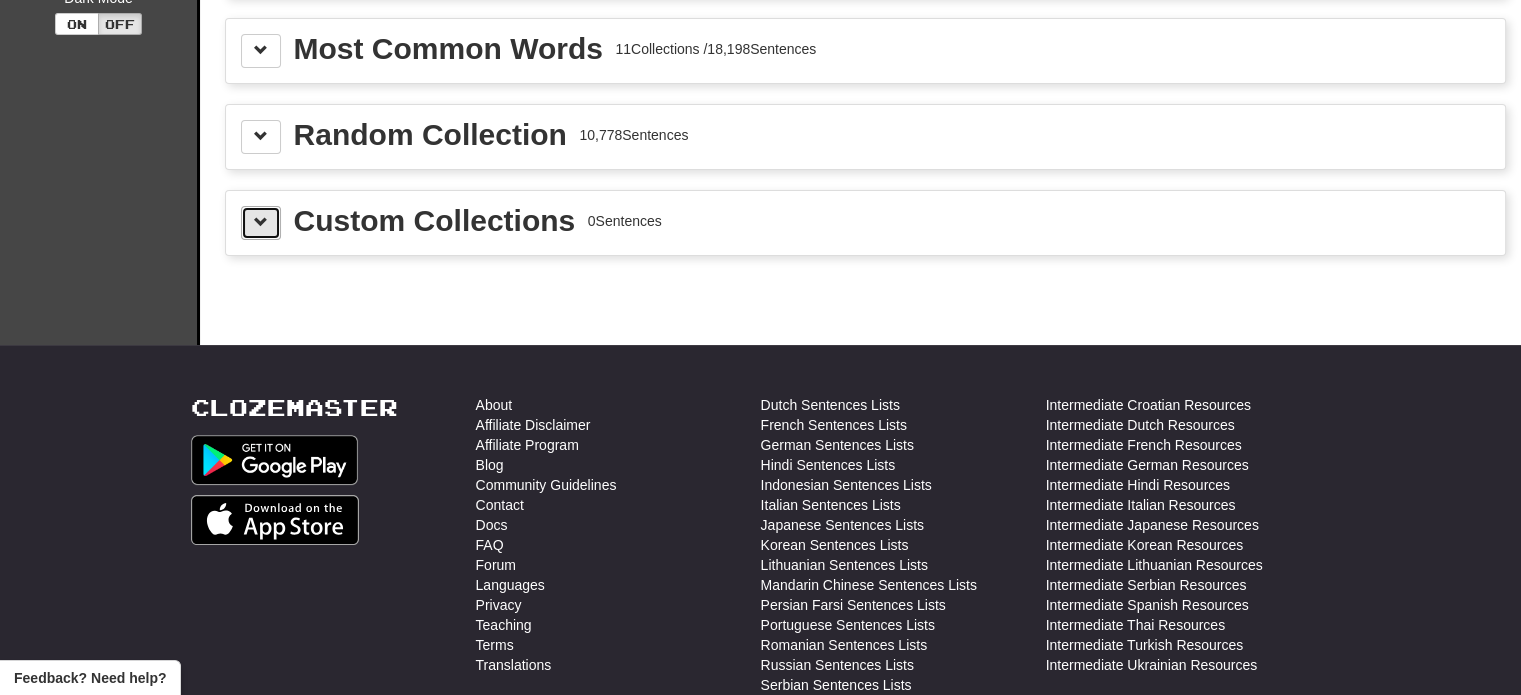 click at bounding box center (261, 222) 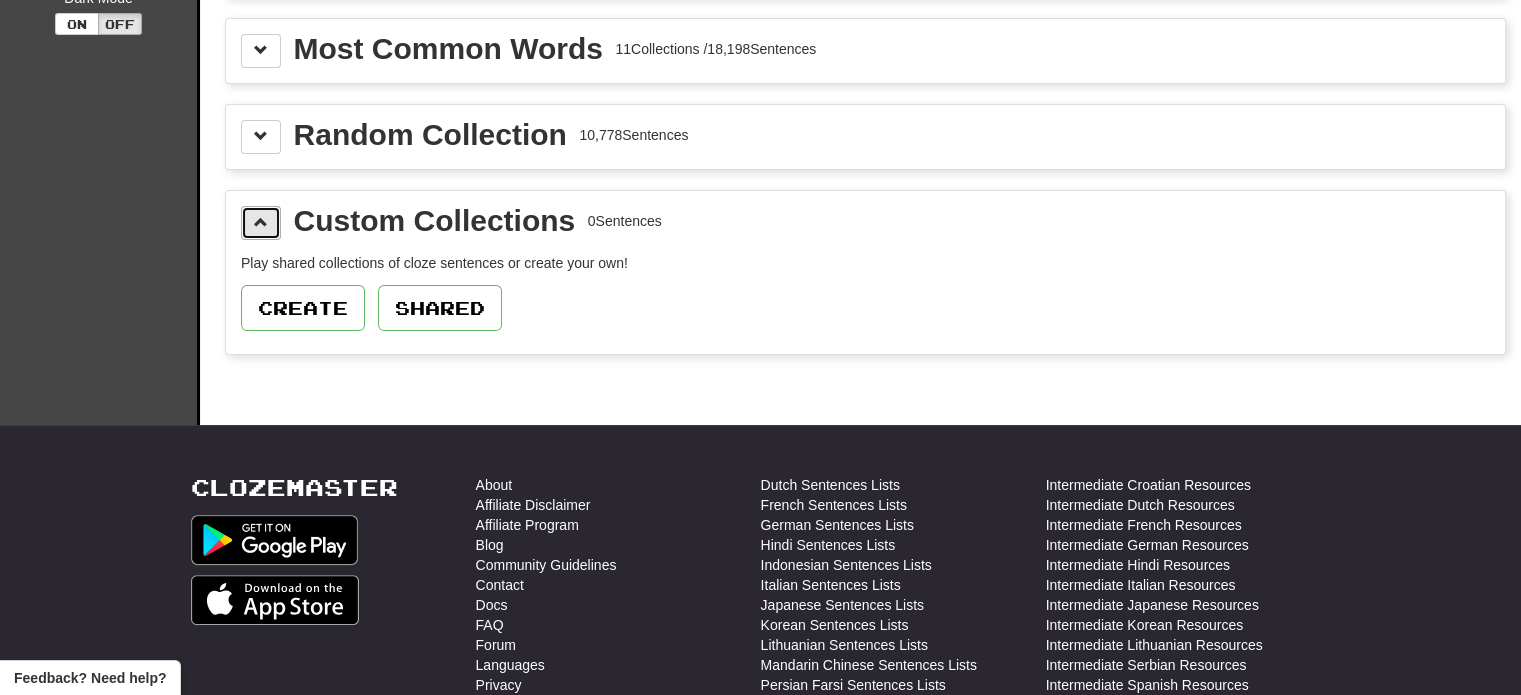 click at bounding box center (261, 222) 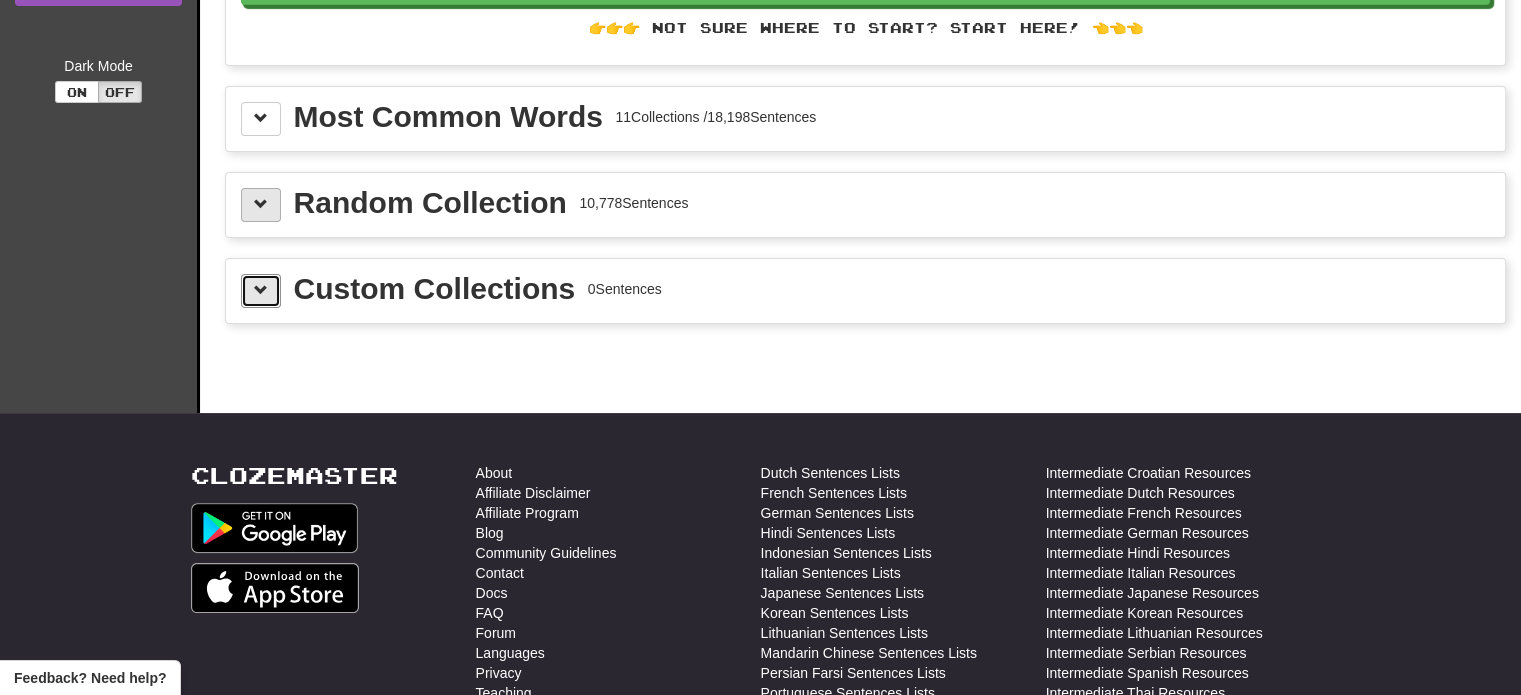 scroll, scrollTop: 300, scrollLeft: 0, axis: vertical 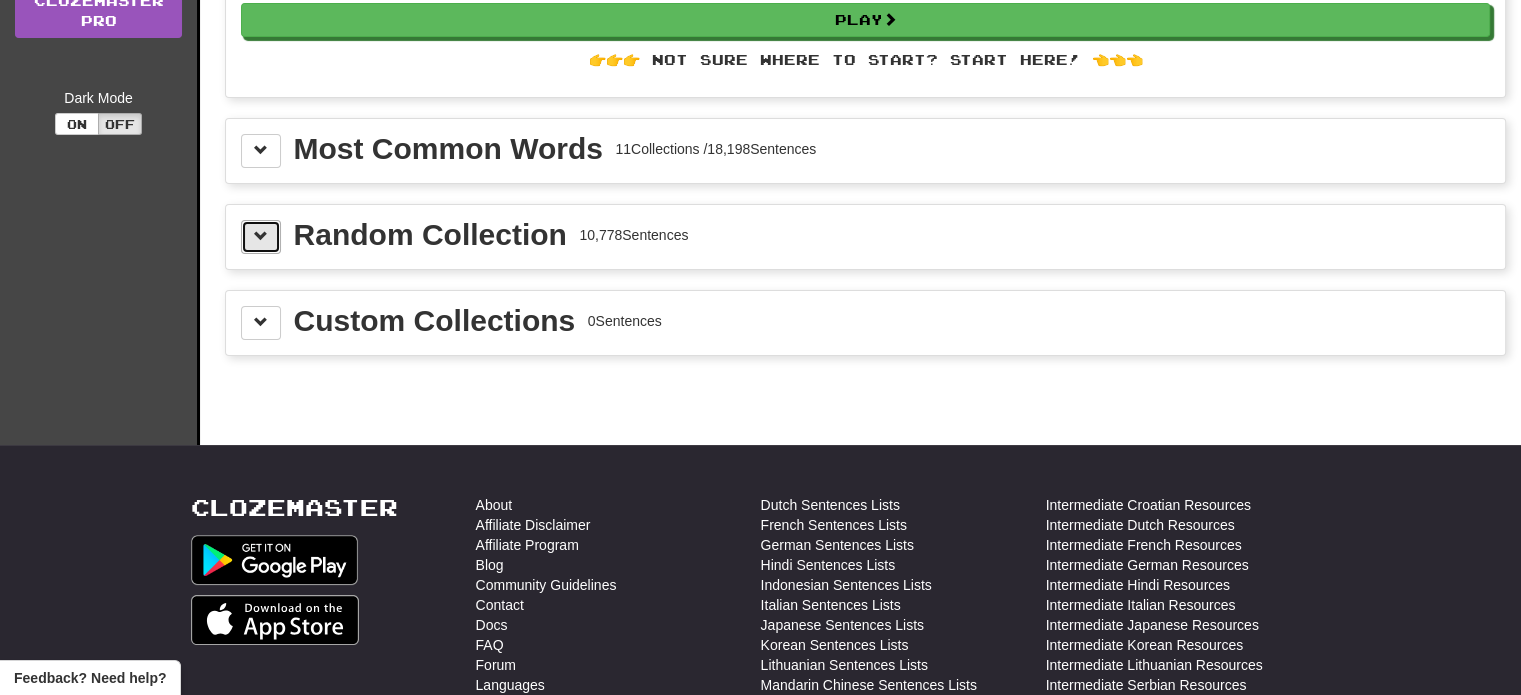 click at bounding box center (261, 237) 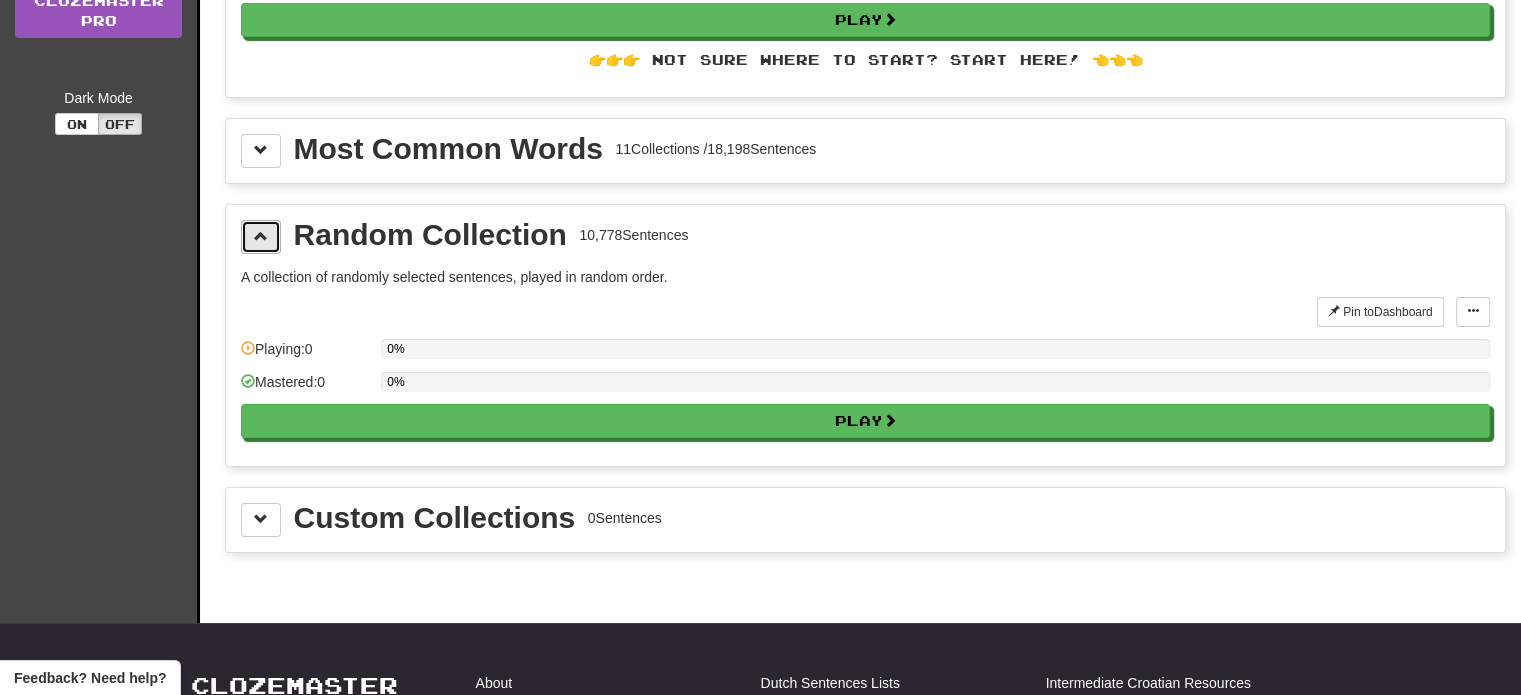 click at bounding box center [261, 237] 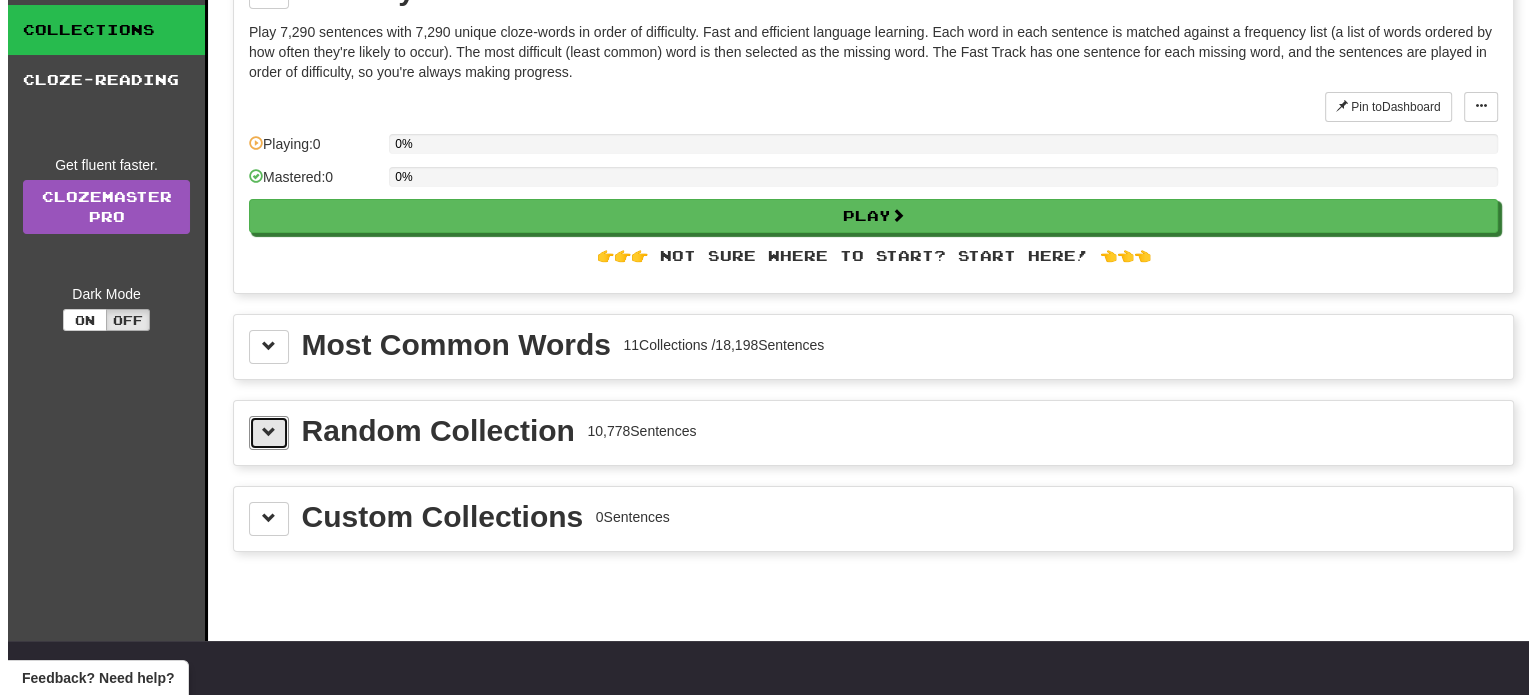 scroll, scrollTop: 0, scrollLeft: 0, axis: both 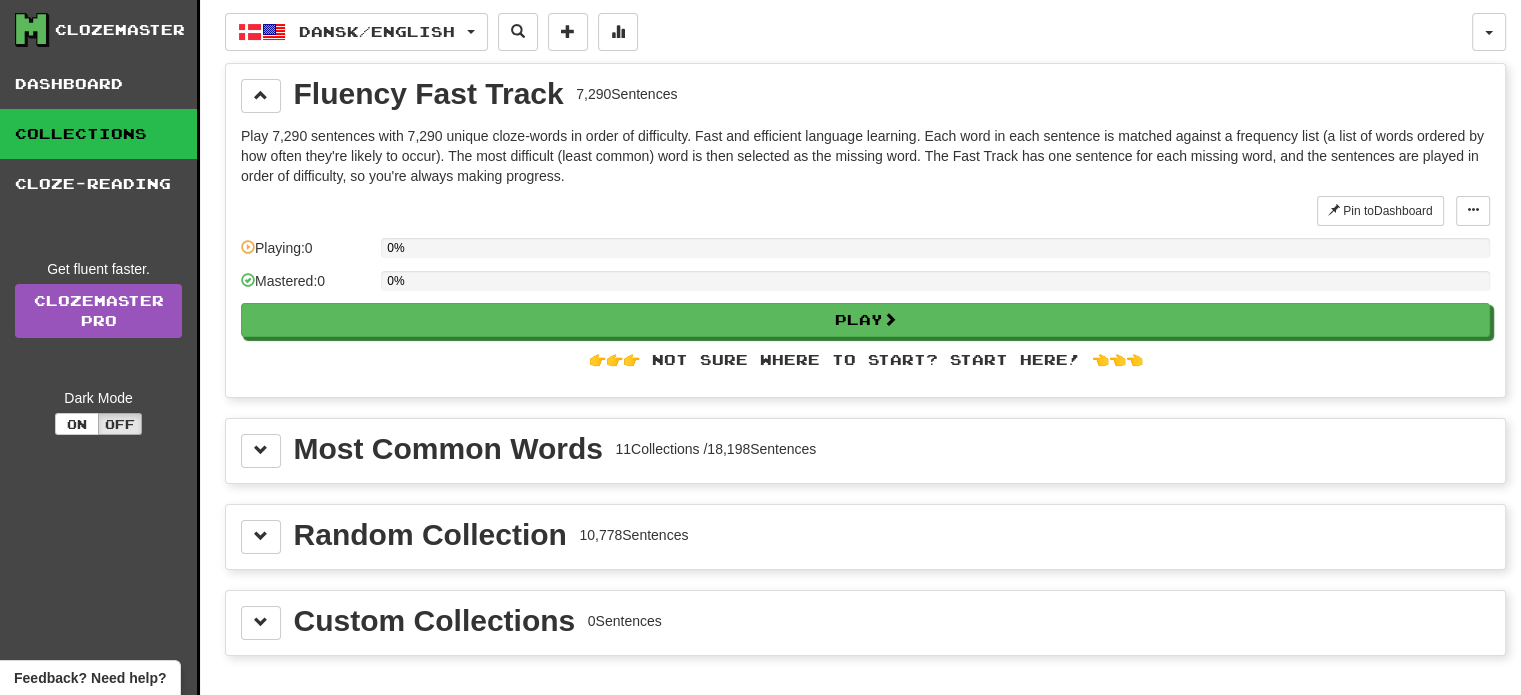 drag, startPoint x: 1111, startPoint y: 365, endPoint x: 1092, endPoint y: 358, distance: 20.248457 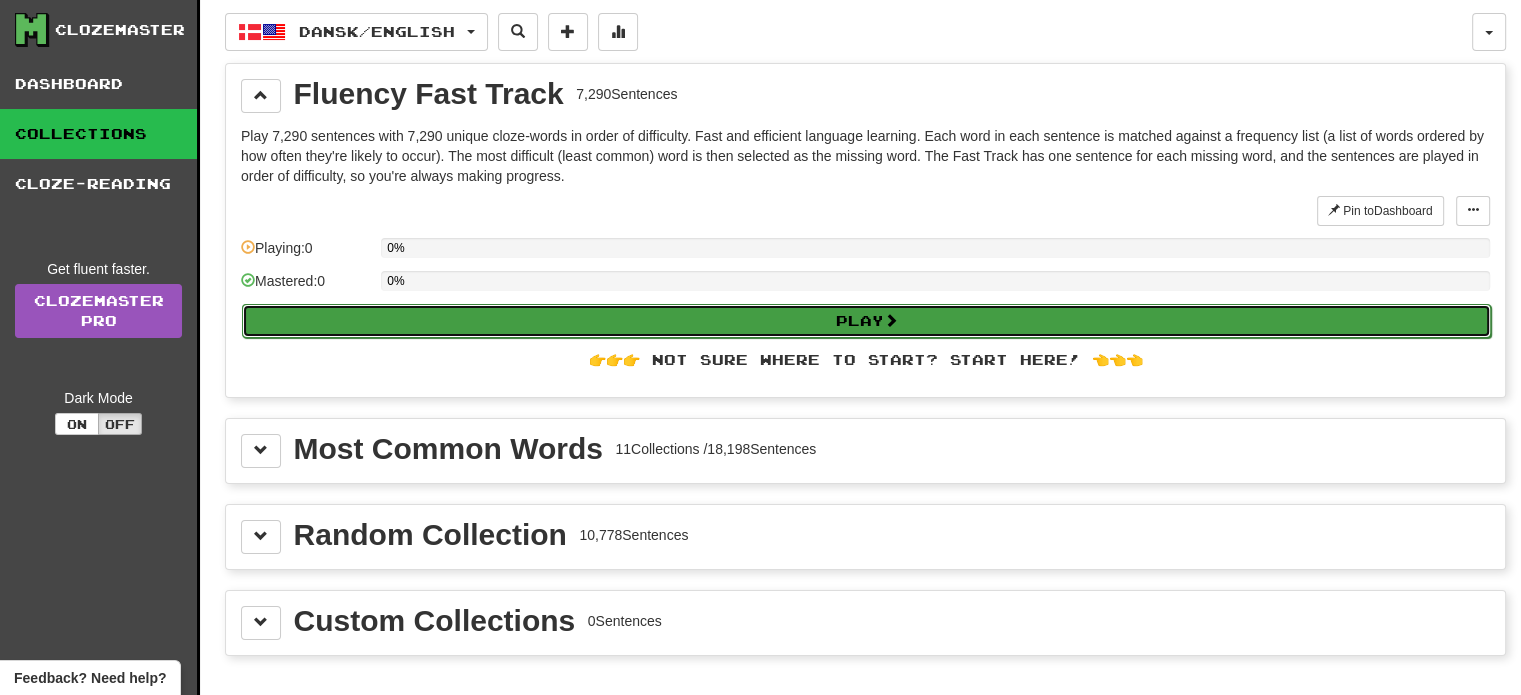 click on "Play" at bounding box center (866, 321) 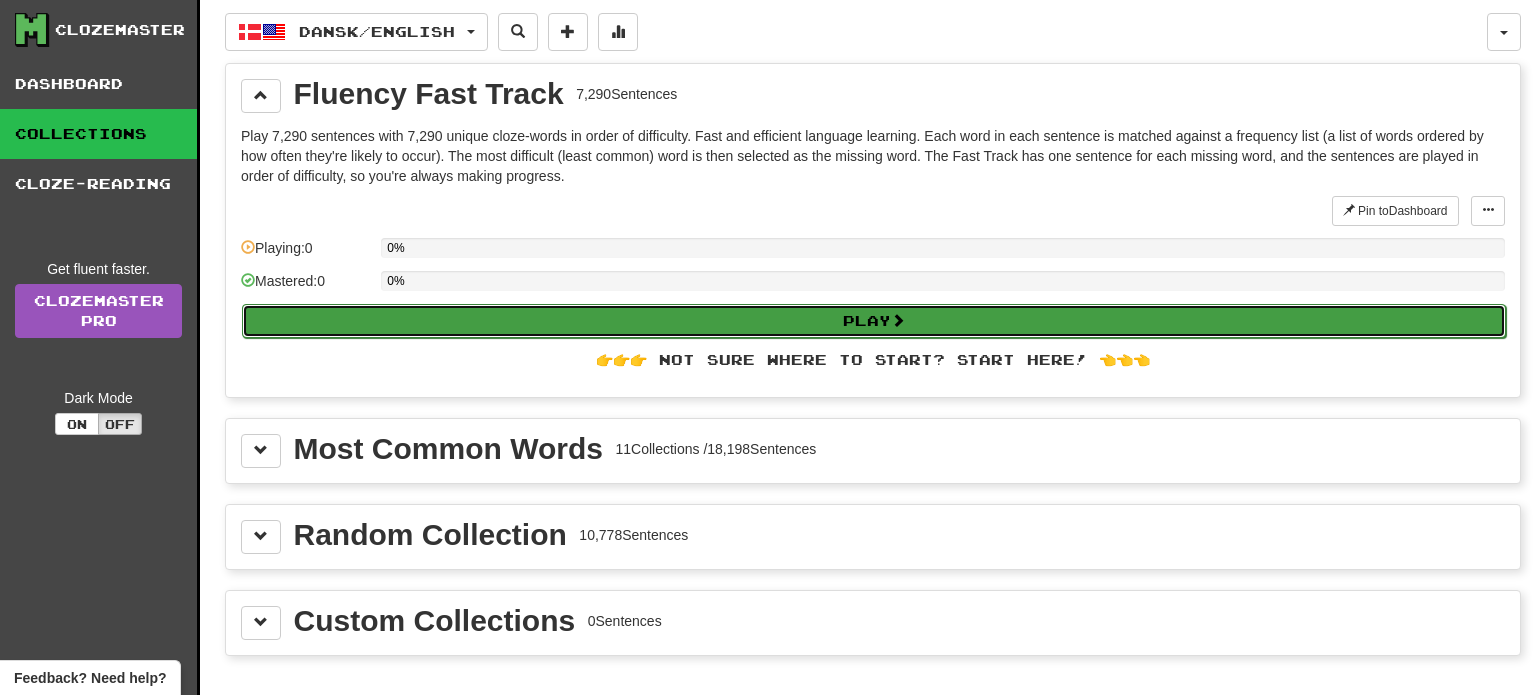 select on "**" 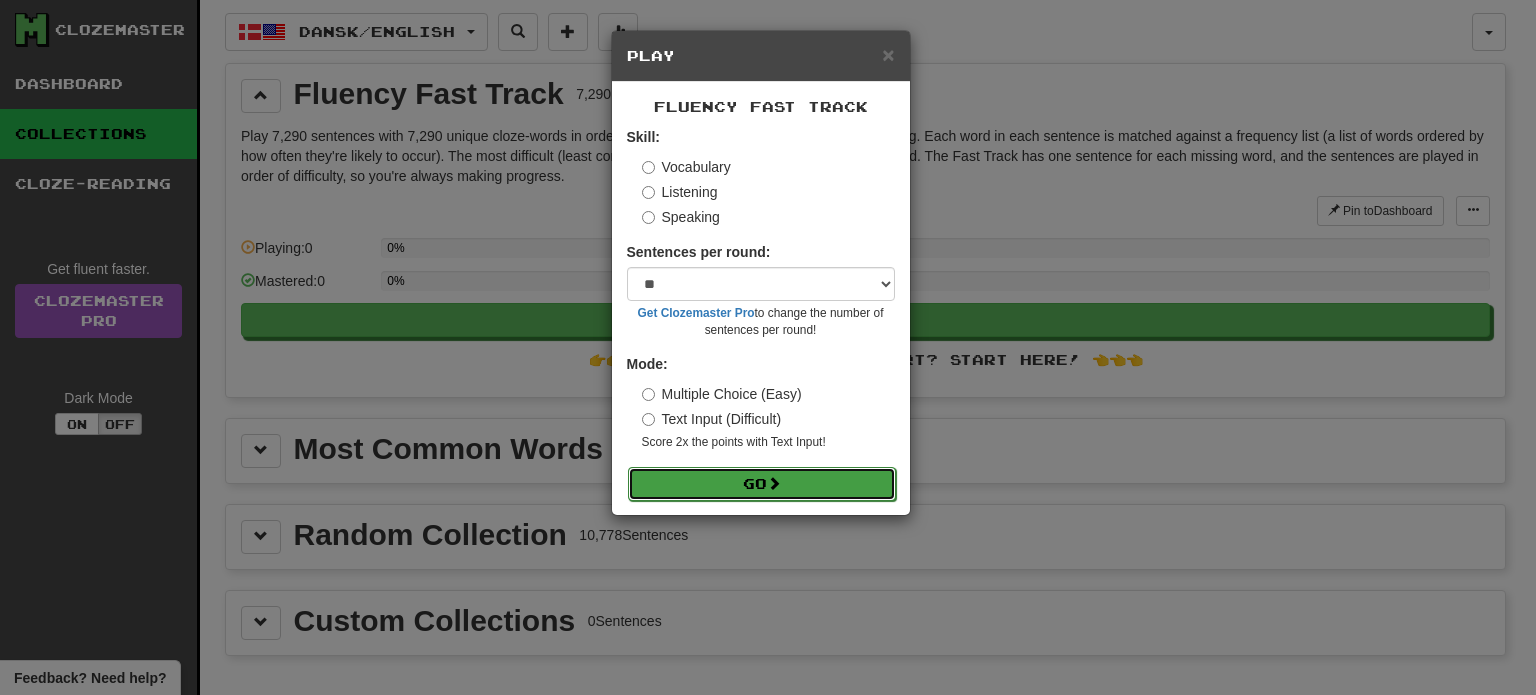 click on "Go" at bounding box center (762, 484) 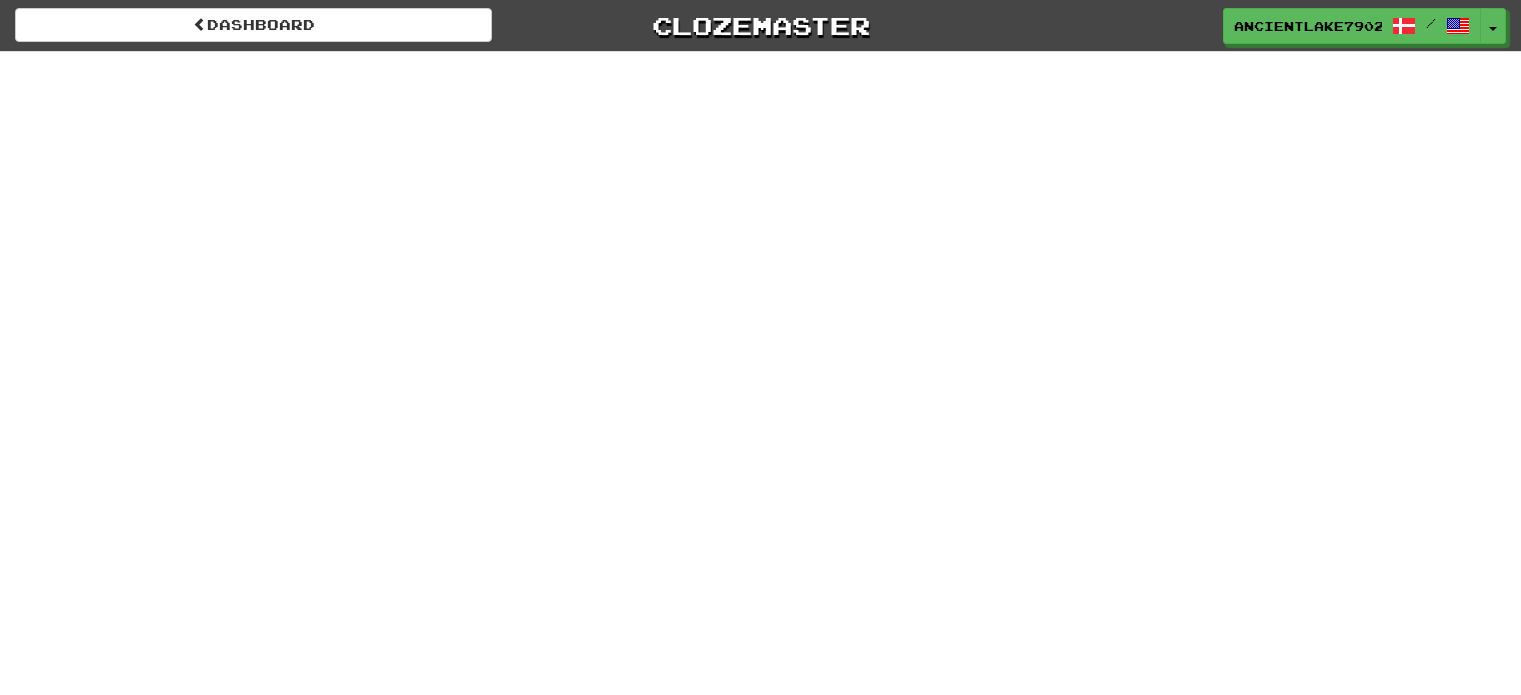 scroll, scrollTop: 0, scrollLeft: 0, axis: both 